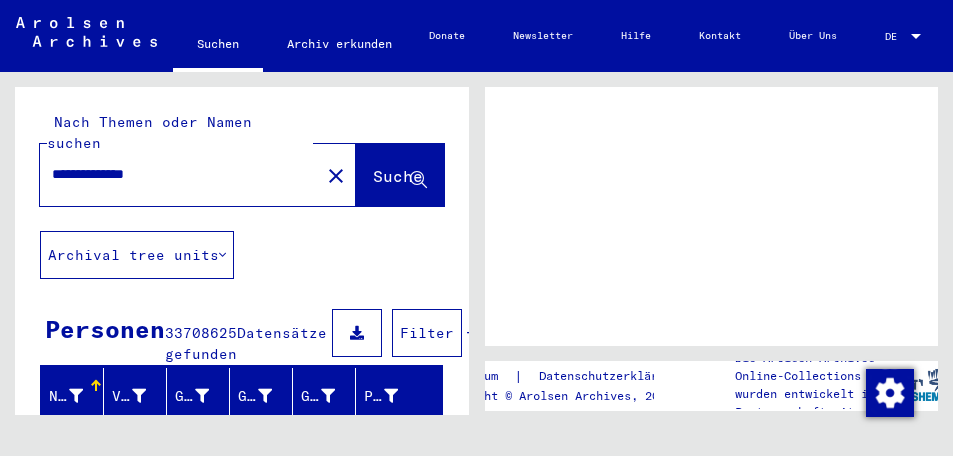 scroll, scrollTop: 0, scrollLeft: 0, axis: both 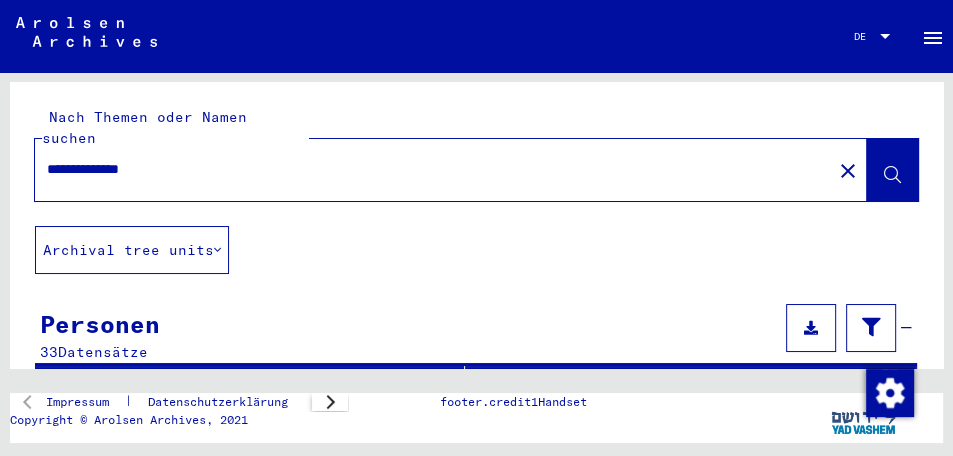 click on "**********" at bounding box center [433, 169] 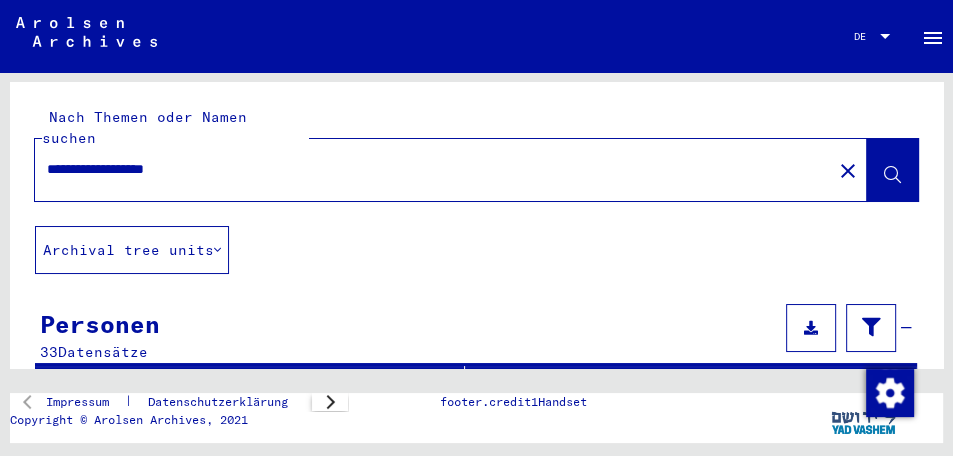 type on "**********" 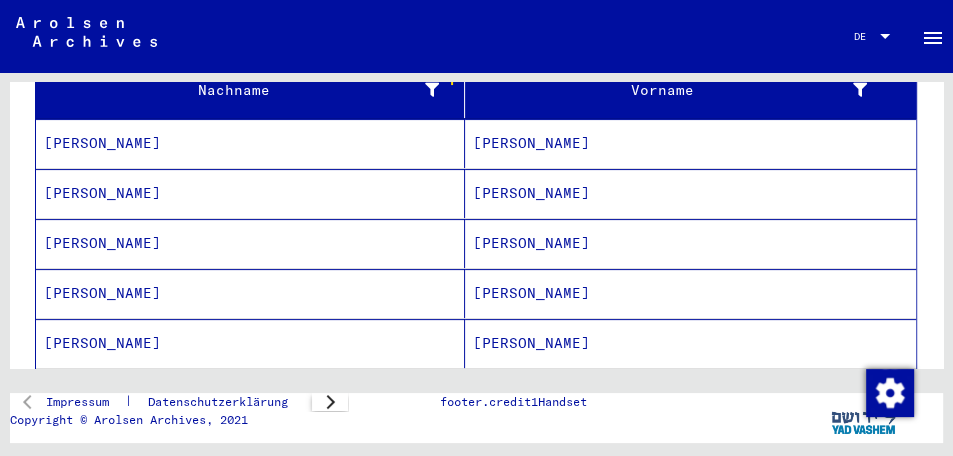 scroll, scrollTop: 305, scrollLeft: 0, axis: vertical 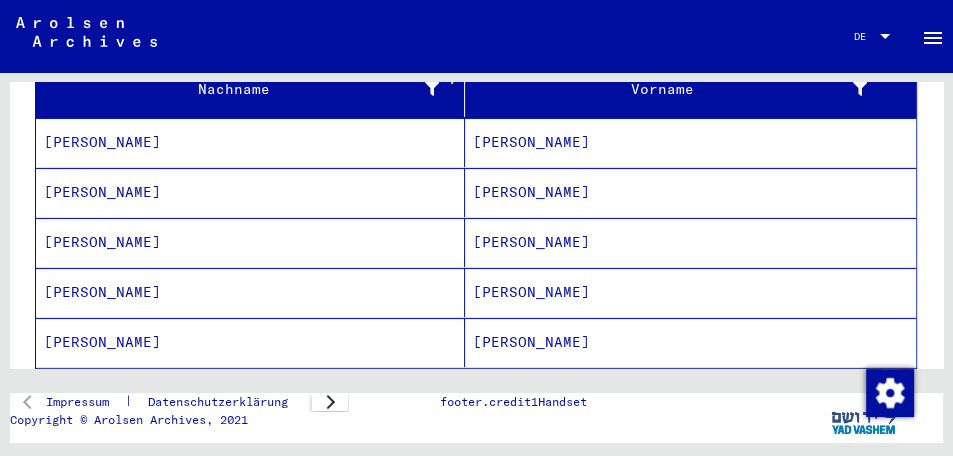 click on "[PERSON_NAME]" at bounding box center [250, 192] 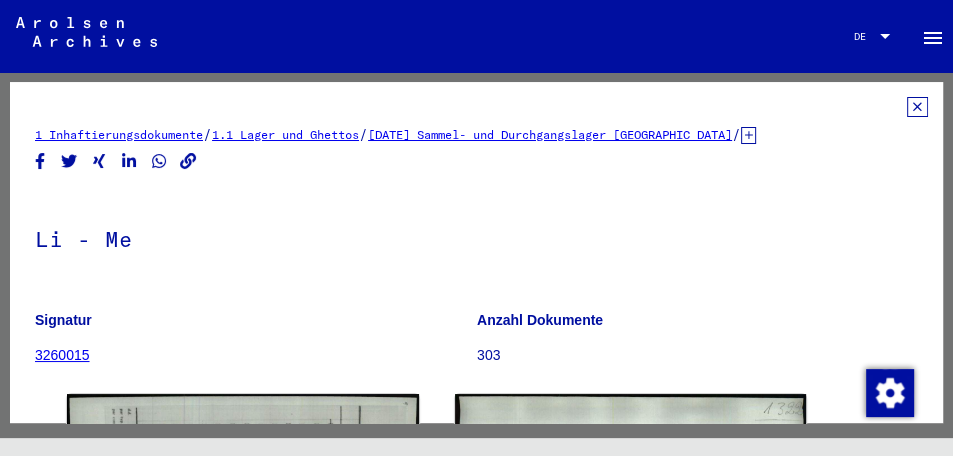 scroll, scrollTop: 131, scrollLeft: 0, axis: vertical 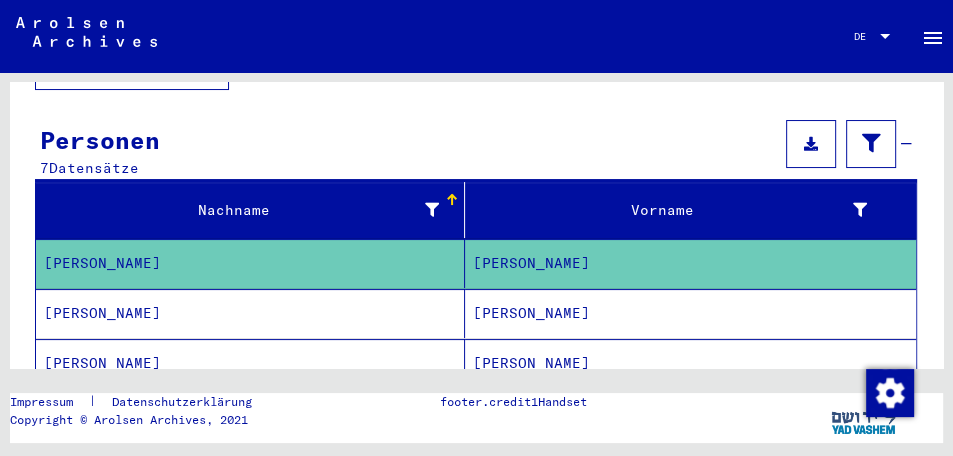 click on "[PERSON_NAME]" at bounding box center [250, 363] 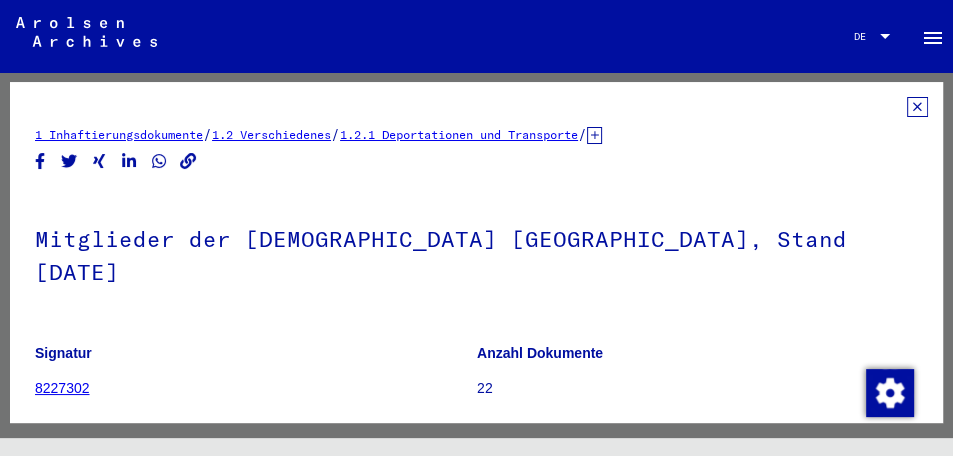 scroll, scrollTop: 0, scrollLeft: 0, axis: both 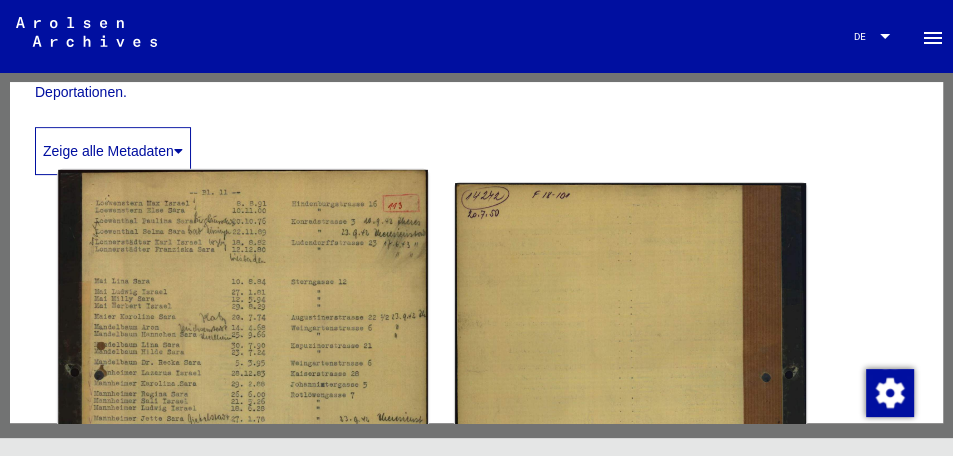 click 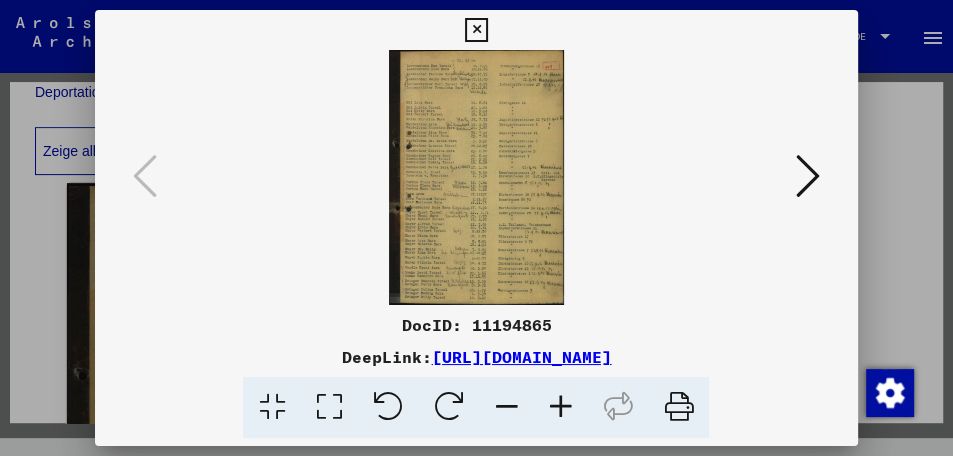 click at bounding box center [560, 407] 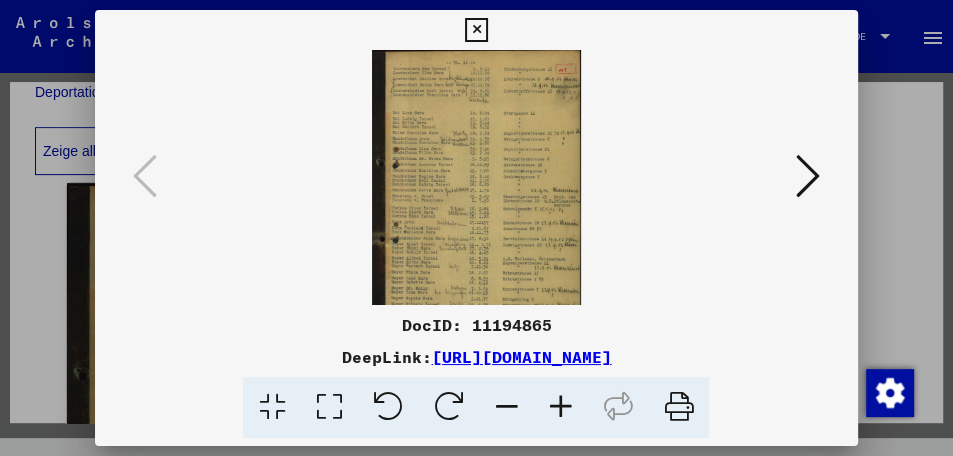 click at bounding box center (560, 407) 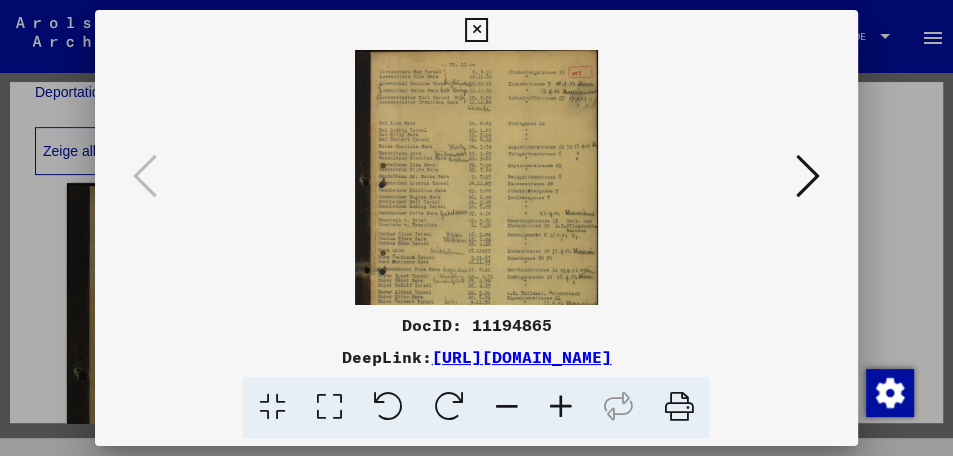 click at bounding box center (560, 407) 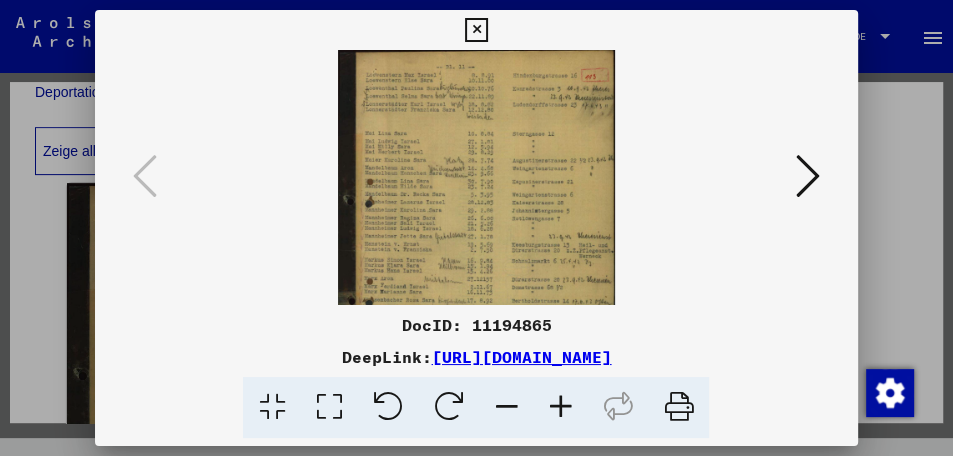 click at bounding box center [560, 407] 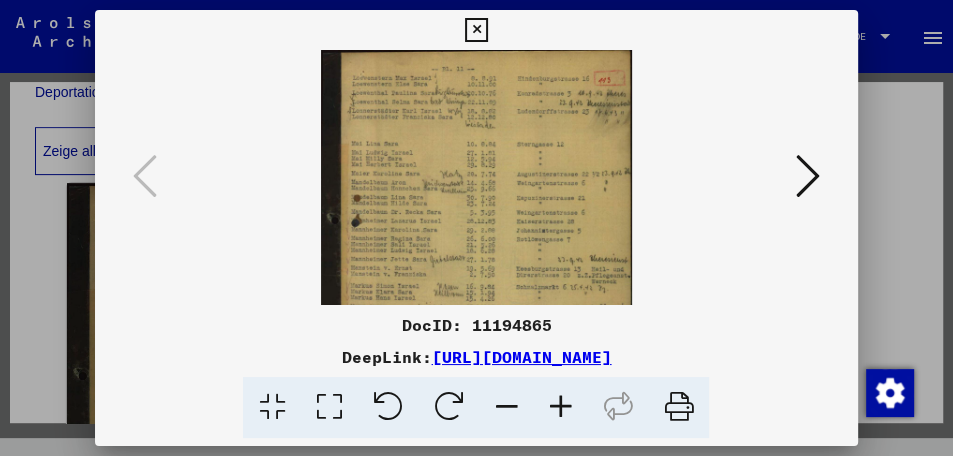 click at bounding box center [560, 407] 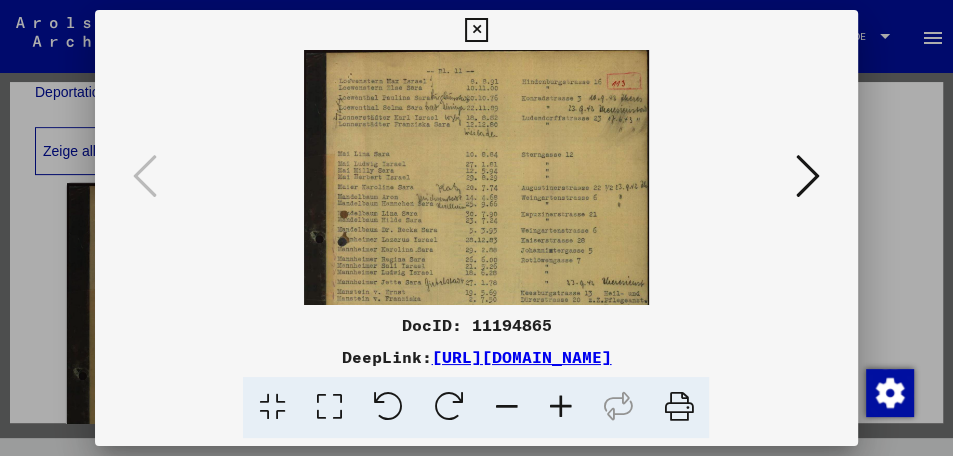 click at bounding box center (560, 407) 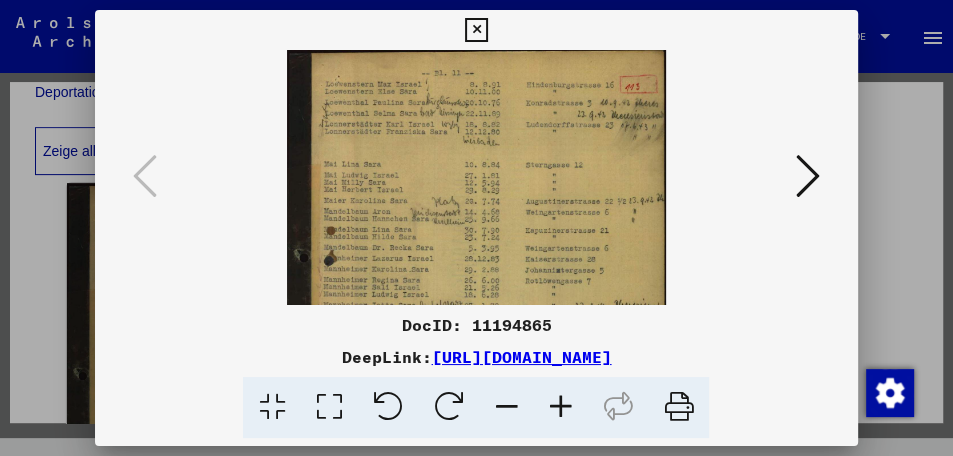 click at bounding box center (560, 407) 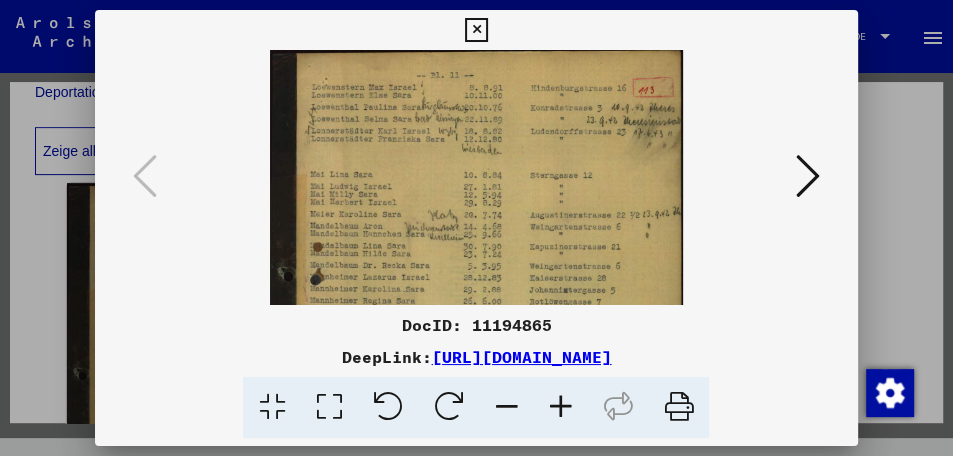 click at bounding box center (560, 407) 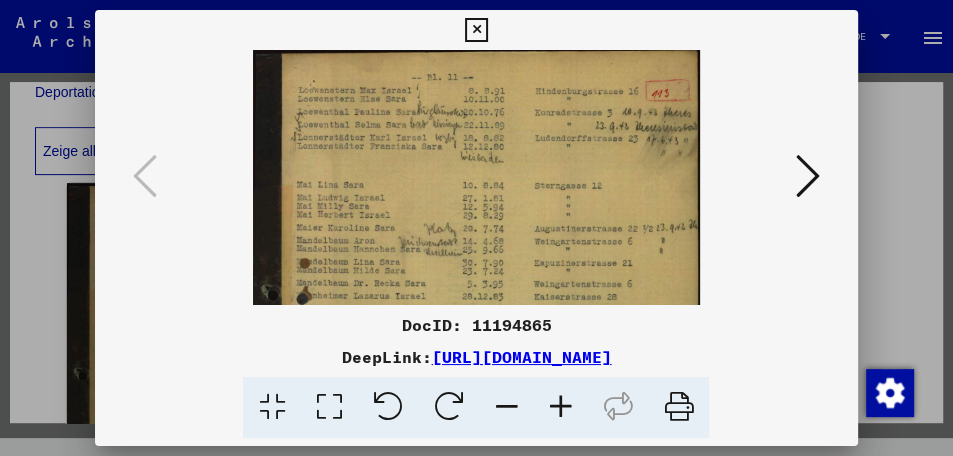 click at bounding box center (560, 407) 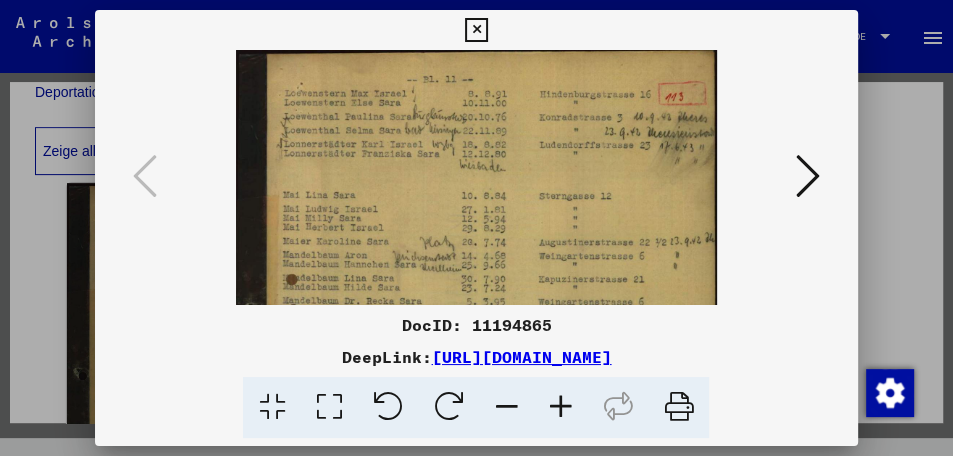 click at bounding box center [560, 407] 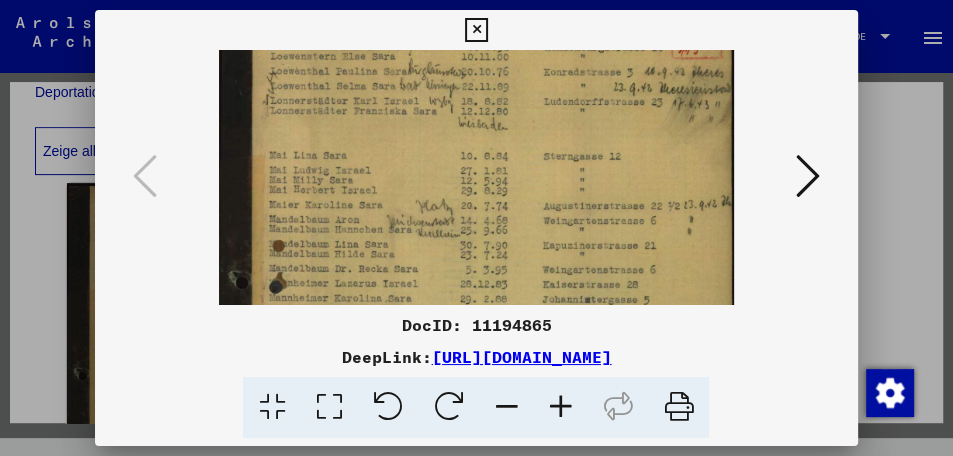 scroll, scrollTop: 52, scrollLeft: 0, axis: vertical 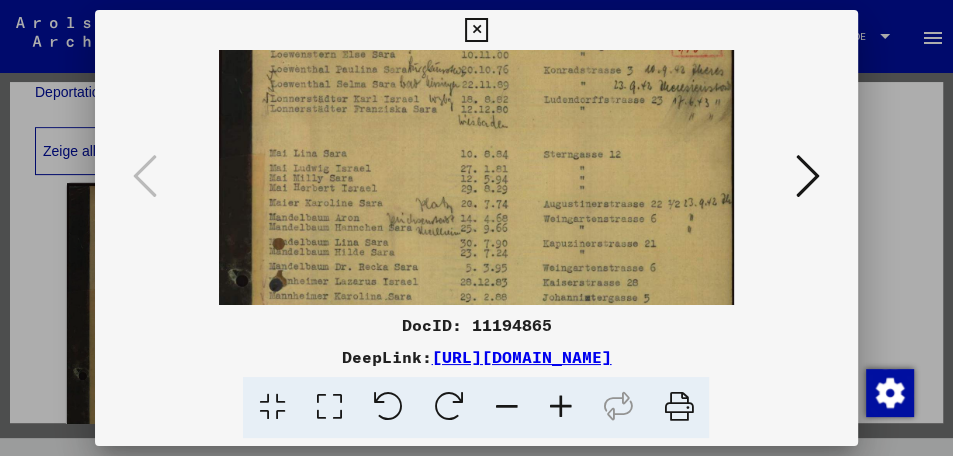 drag, startPoint x: 471, startPoint y: 252, endPoint x: 470, endPoint y: 200, distance: 52.009613 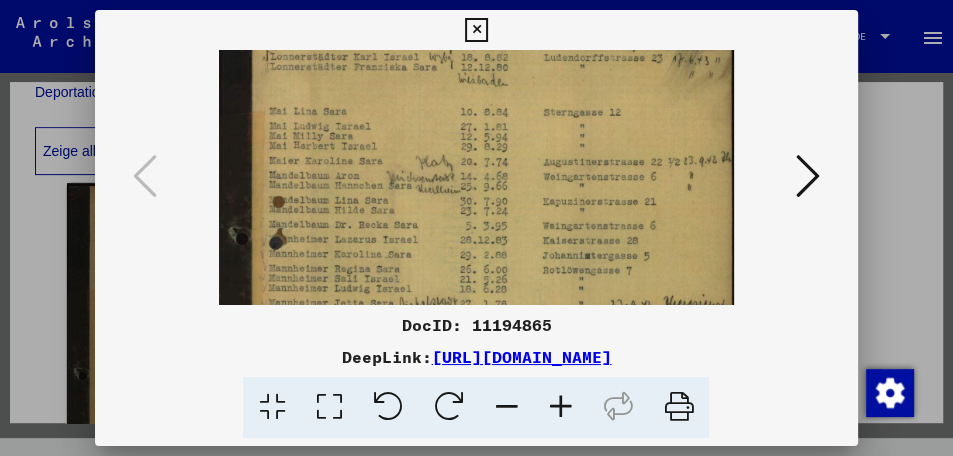 scroll, scrollTop: 95, scrollLeft: 0, axis: vertical 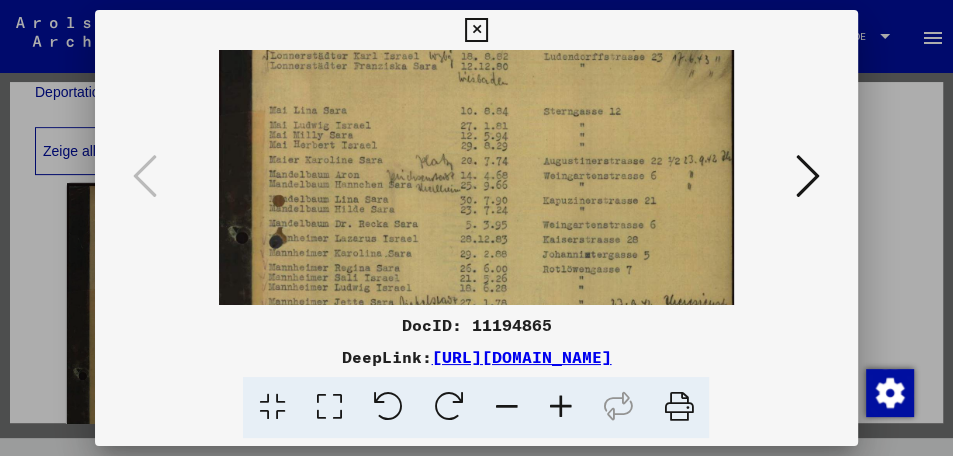 drag, startPoint x: 479, startPoint y: 254, endPoint x: 472, endPoint y: 211, distance: 43.56604 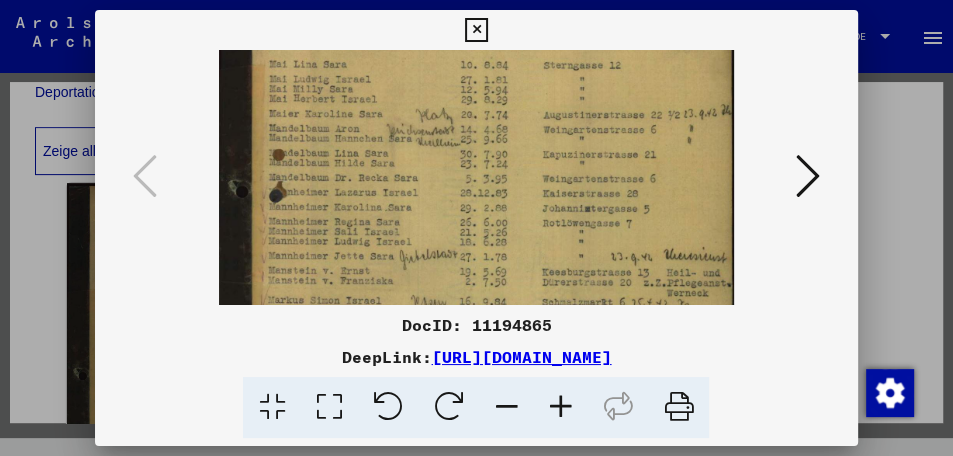 scroll, scrollTop: 142, scrollLeft: 0, axis: vertical 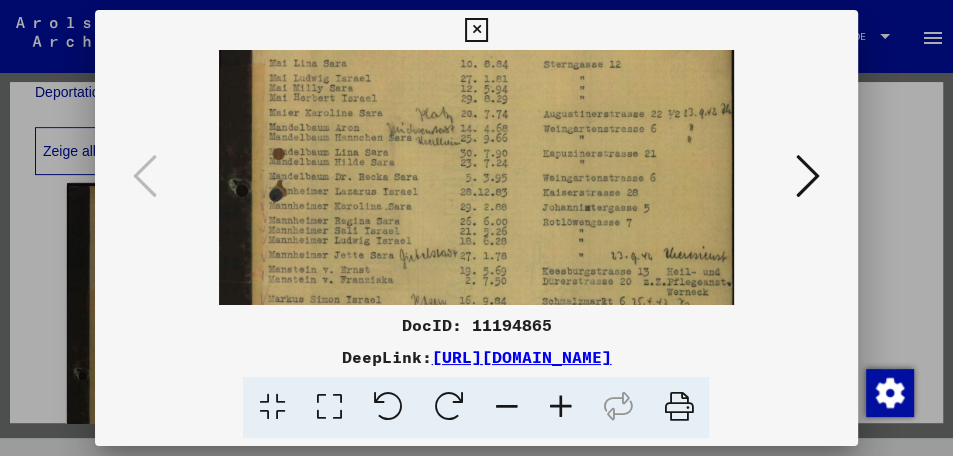 drag, startPoint x: 466, startPoint y: 252, endPoint x: 459, endPoint y: 205, distance: 47.518417 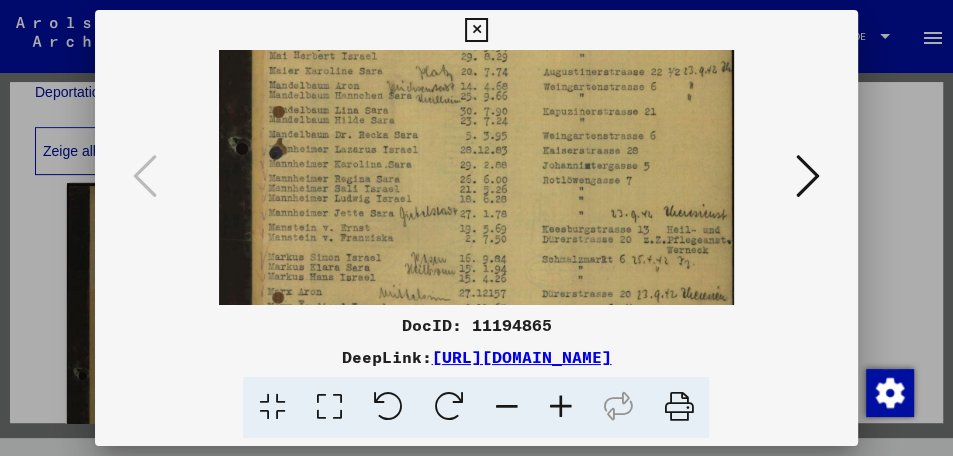 scroll, scrollTop: 185, scrollLeft: 0, axis: vertical 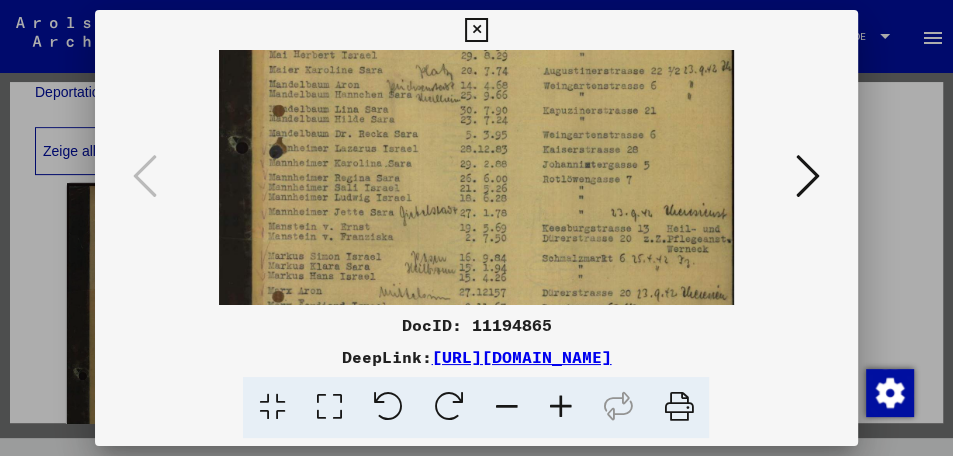 drag, startPoint x: 467, startPoint y: 260, endPoint x: 457, endPoint y: 217, distance: 44.14748 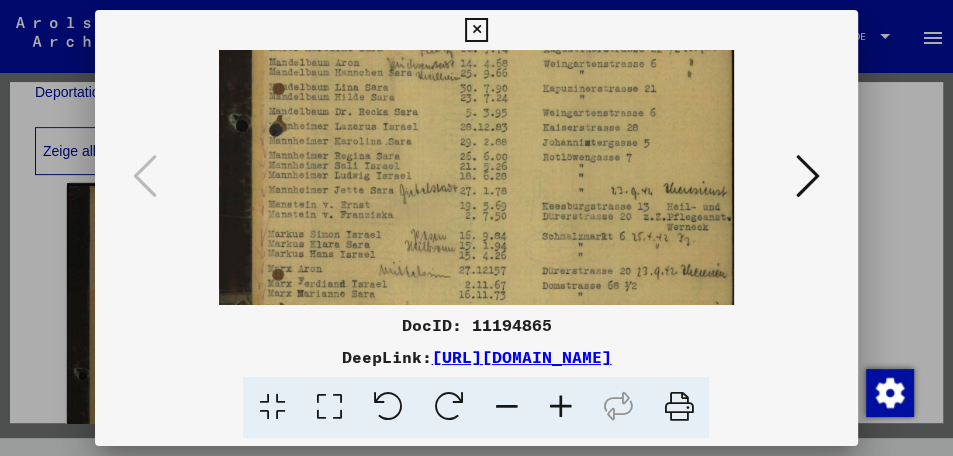 scroll, scrollTop: 220, scrollLeft: 0, axis: vertical 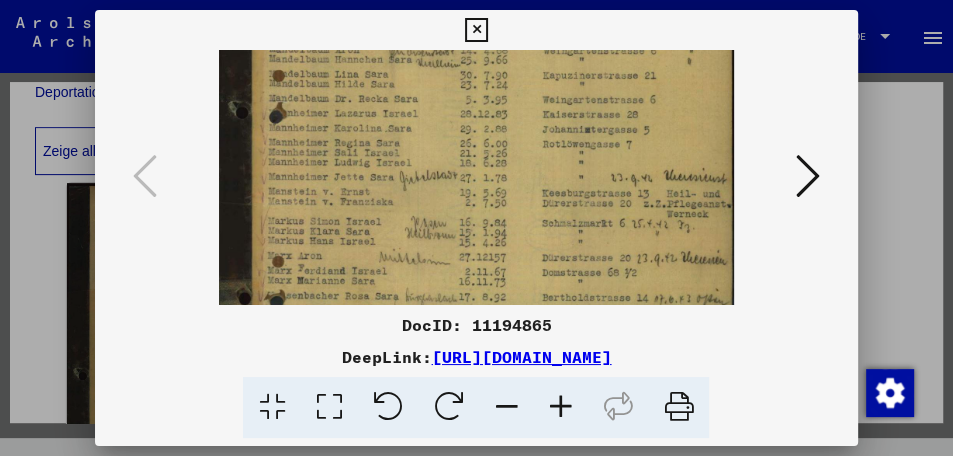 drag, startPoint x: 464, startPoint y: 260, endPoint x: 458, endPoint y: 225, distance: 35.510563 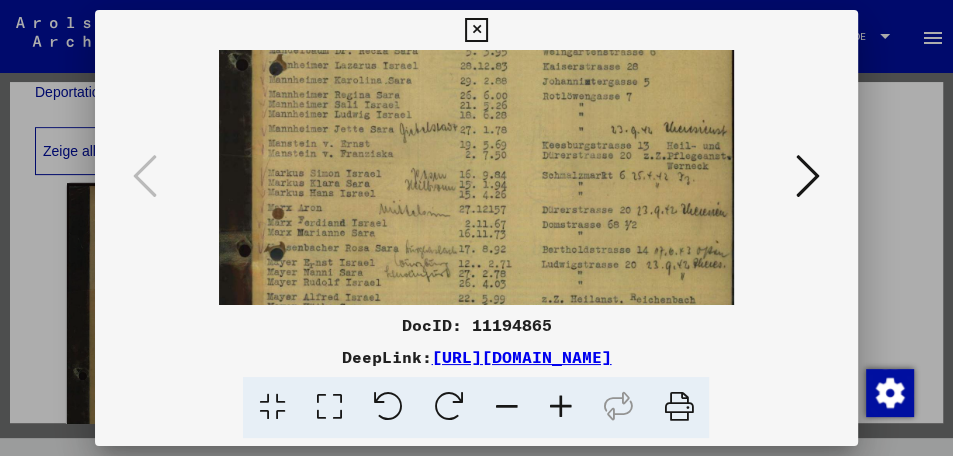scroll, scrollTop: 277, scrollLeft: 0, axis: vertical 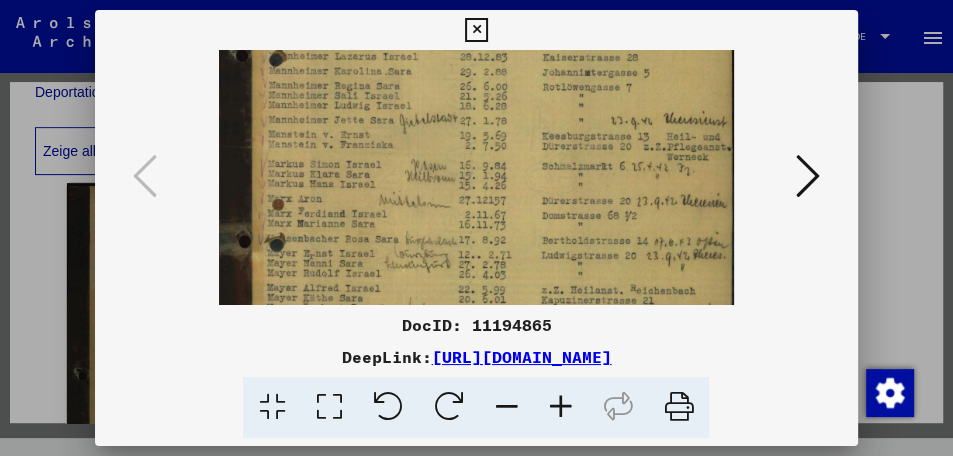 drag, startPoint x: 464, startPoint y: 252, endPoint x: 449, endPoint y: 195, distance: 58.940647 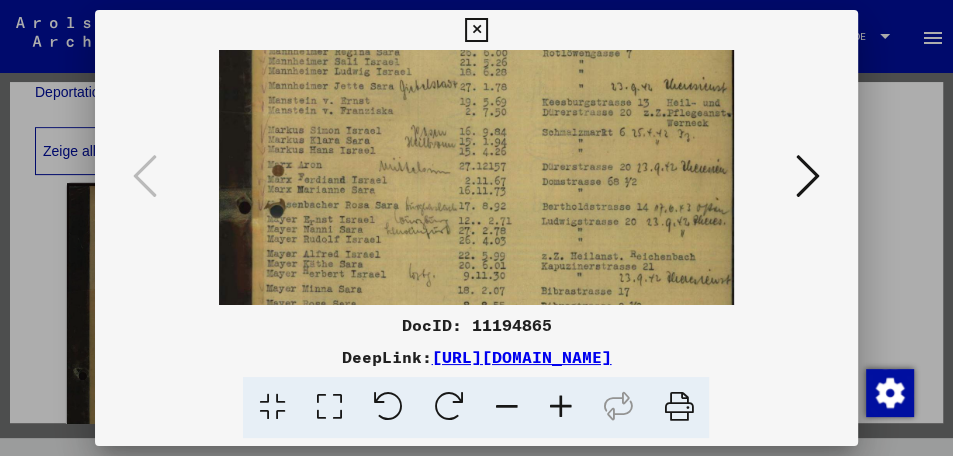 scroll, scrollTop: 312, scrollLeft: 0, axis: vertical 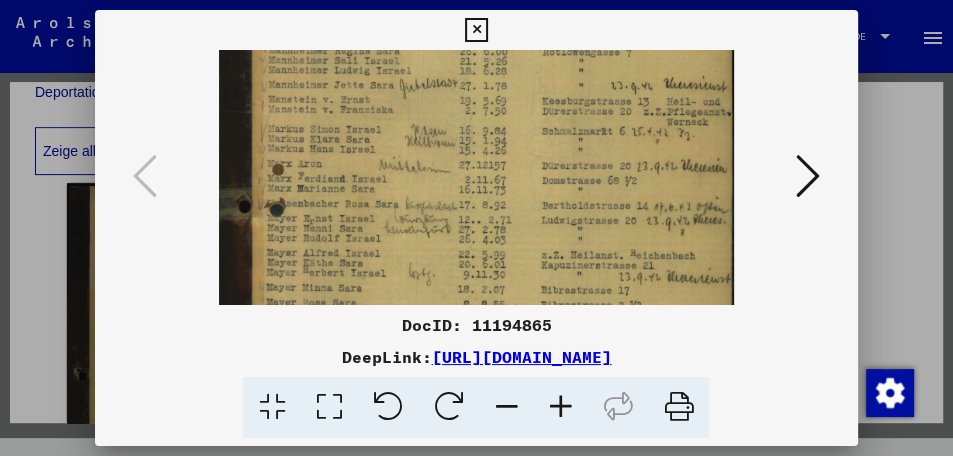 drag, startPoint x: 456, startPoint y: 246, endPoint x: 454, endPoint y: 211, distance: 35.057095 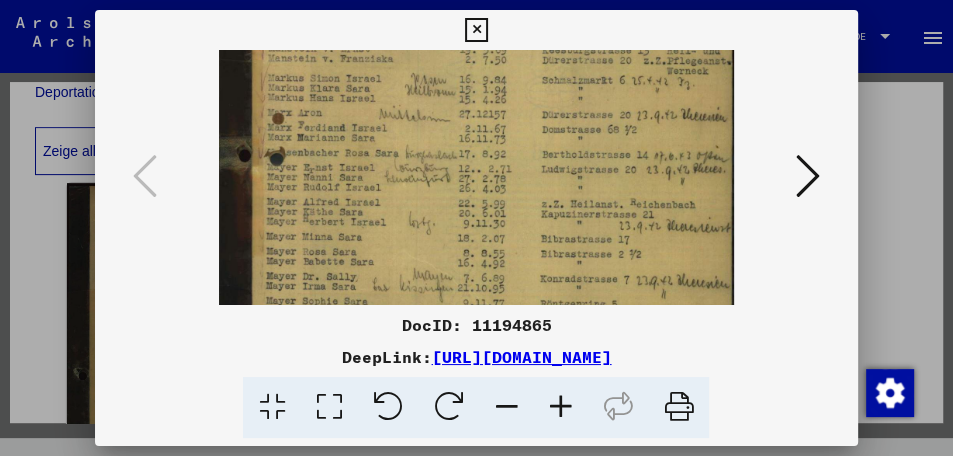 scroll, scrollTop: 365, scrollLeft: 0, axis: vertical 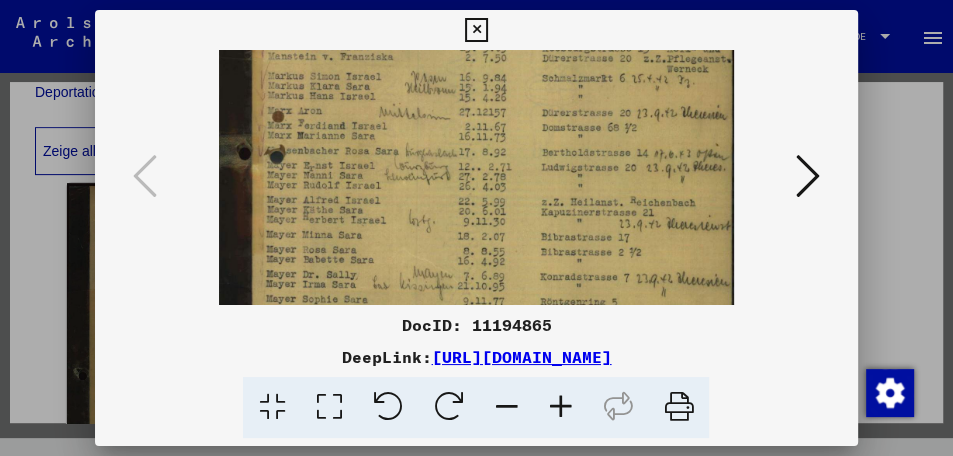 drag, startPoint x: 465, startPoint y: 245, endPoint x: 460, endPoint y: 192, distance: 53.235325 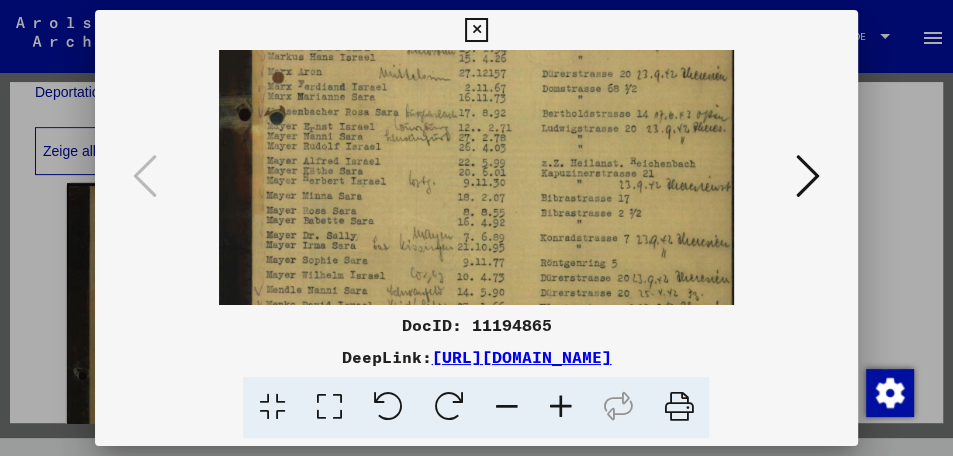 scroll, scrollTop: 405, scrollLeft: 0, axis: vertical 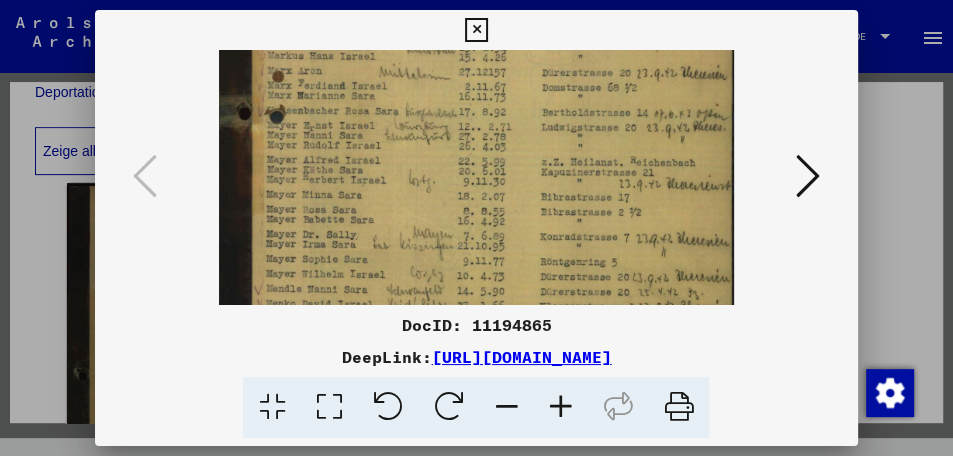 drag, startPoint x: 462, startPoint y: 241, endPoint x: 458, endPoint y: 201, distance: 40.1995 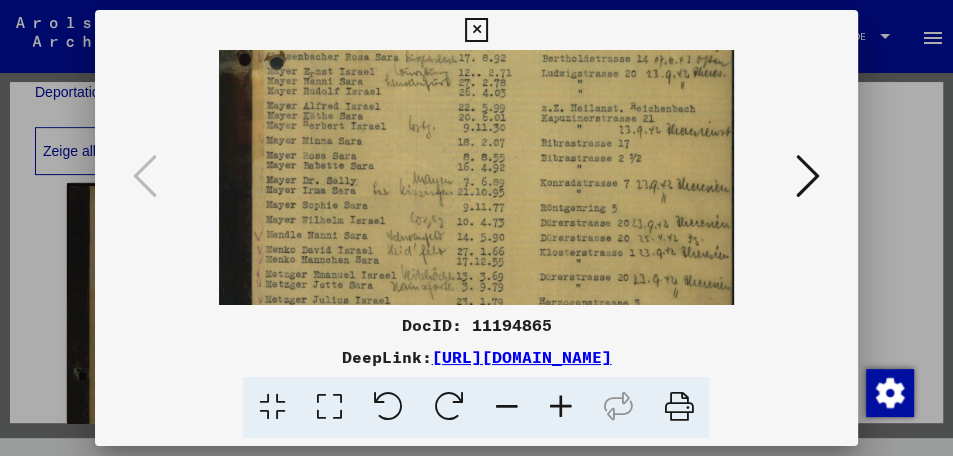 scroll, scrollTop: 460, scrollLeft: 0, axis: vertical 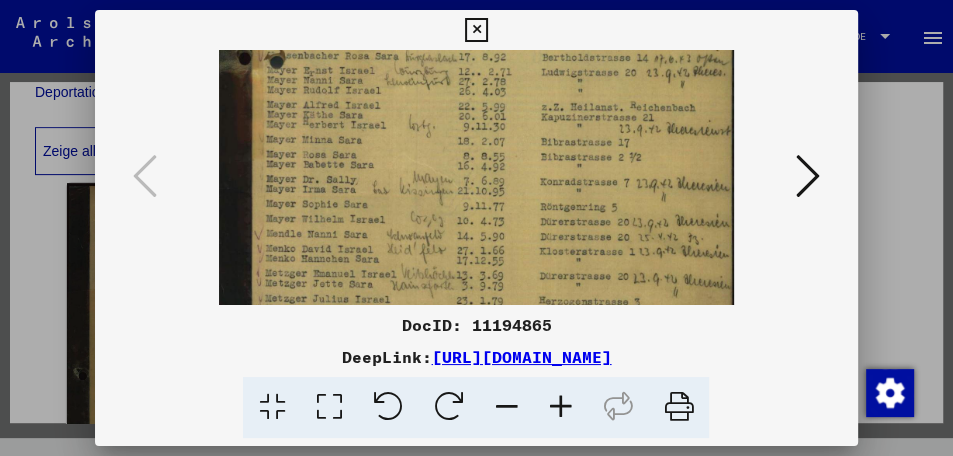 drag, startPoint x: 460, startPoint y: 242, endPoint x: 454, endPoint y: 187, distance: 55.326305 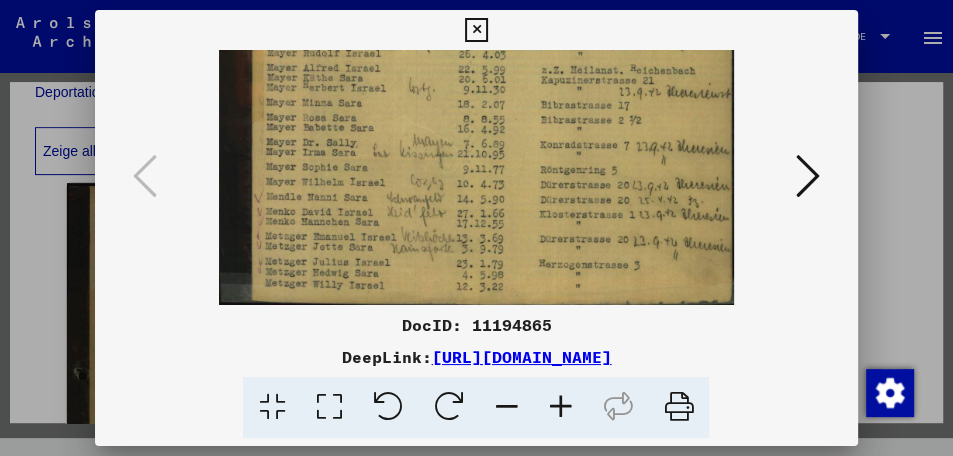 scroll, scrollTop: 500, scrollLeft: 0, axis: vertical 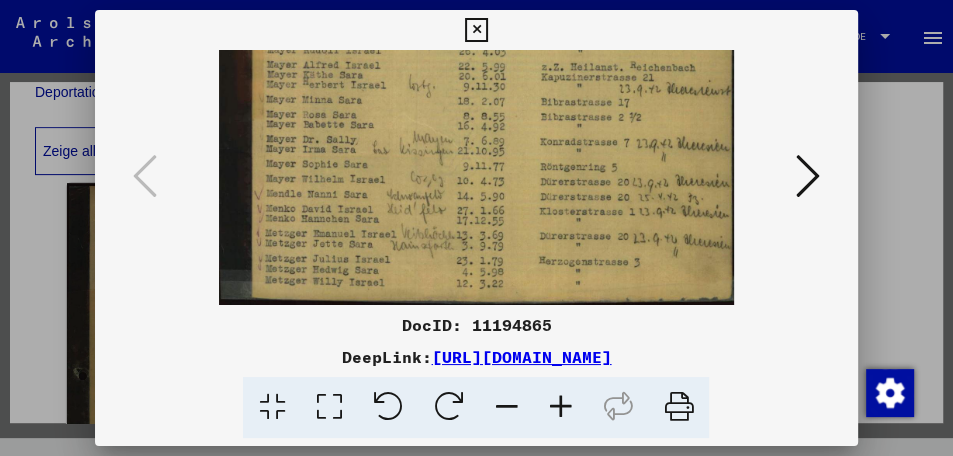 drag, startPoint x: 469, startPoint y: 240, endPoint x: 460, endPoint y: 128, distance: 112.36102 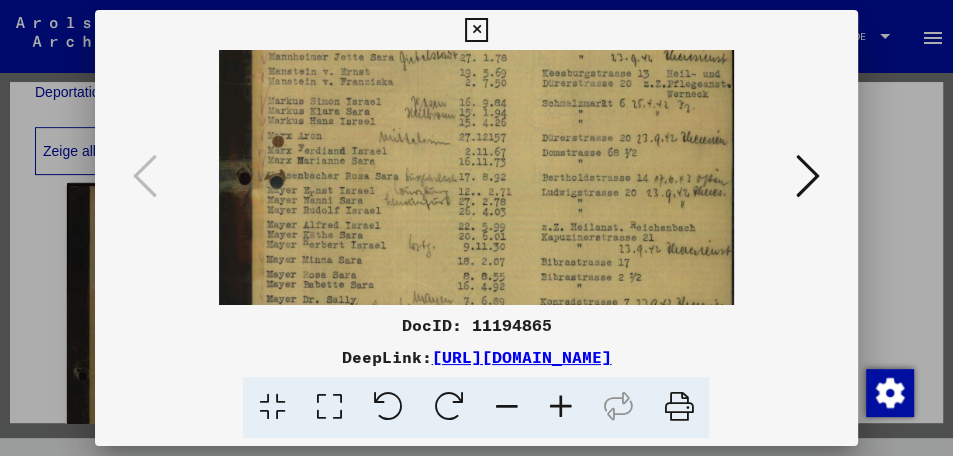 scroll, scrollTop: 335, scrollLeft: 0, axis: vertical 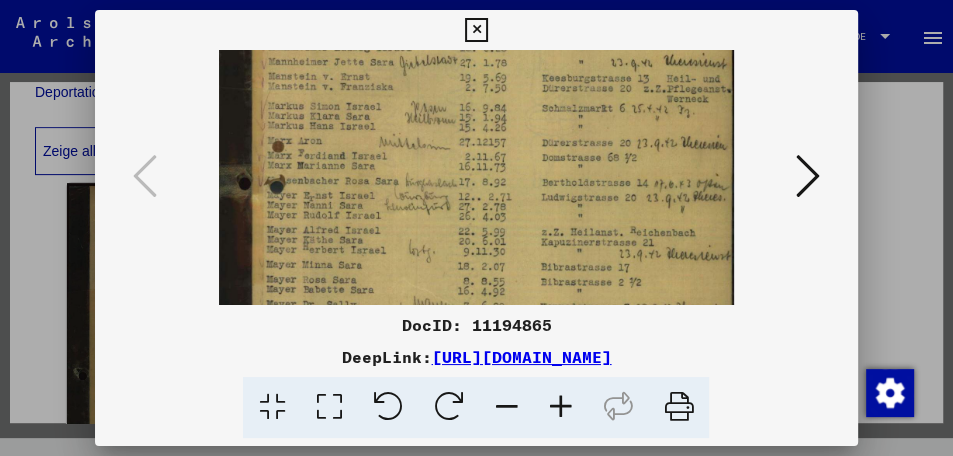 drag, startPoint x: 441, startPoint y: 152, endPoint x: 454, endPoint y: 317, distance: 165.51132 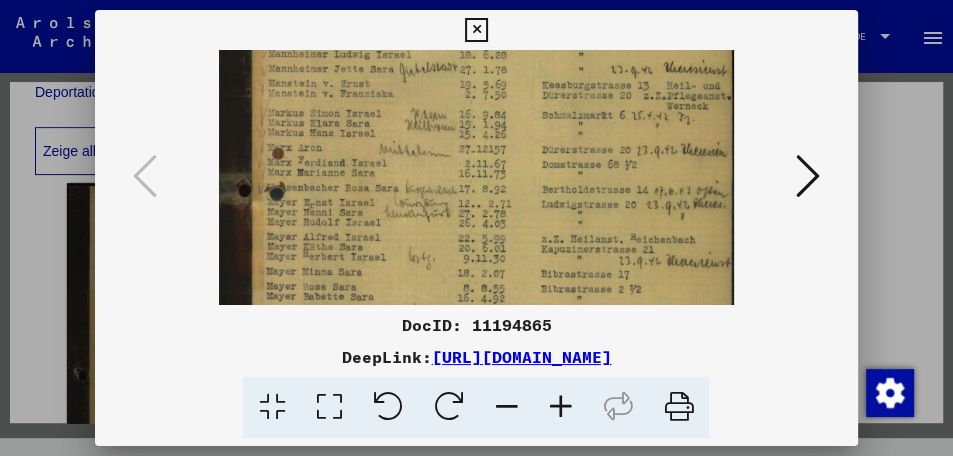 scroll, scrollTop: 327, scrollLeft: 0, axis: vertical 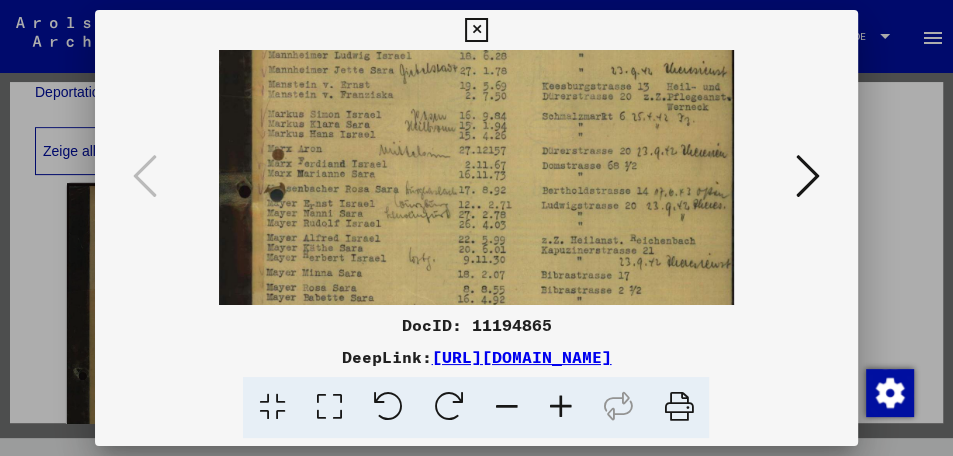 drag, startPoint x: 560, startPoint y: 239, endPoint x: 547, endPoint y: 246, distance: 14.764823 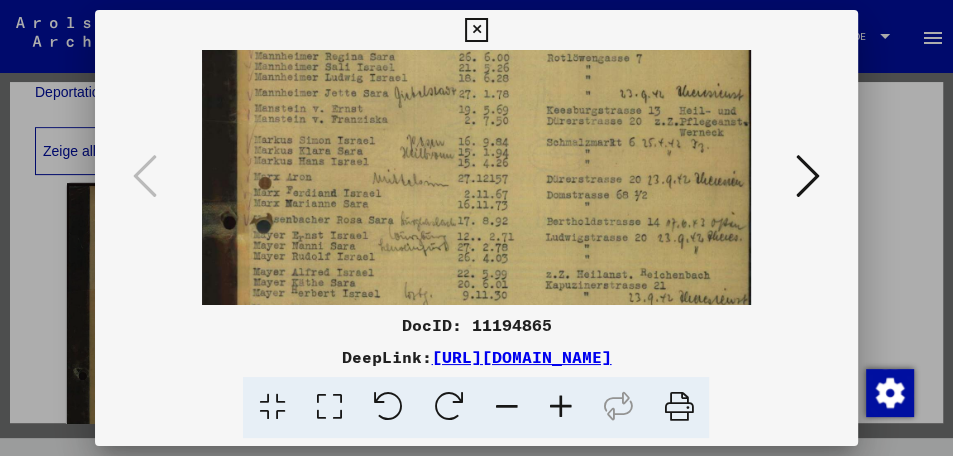 click at bounding box center (560, 407) 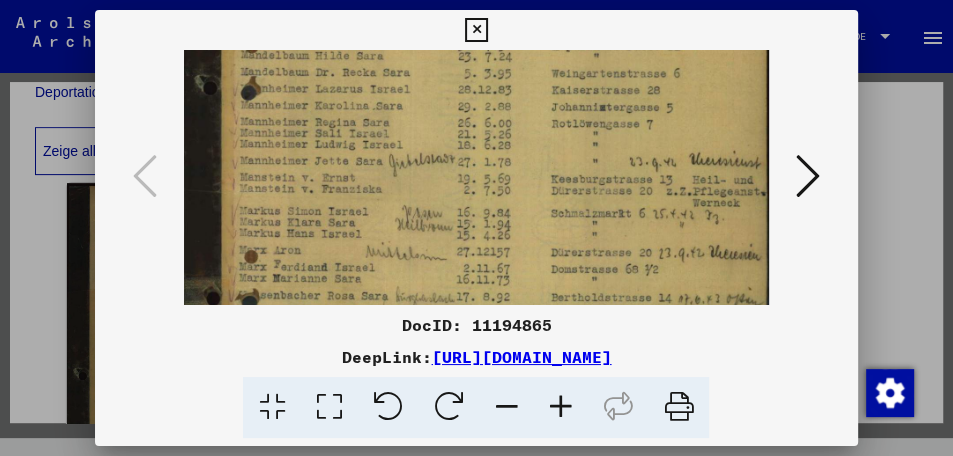 scroll, scrollTop: 282, scrollLeft: 0, axis: vertical 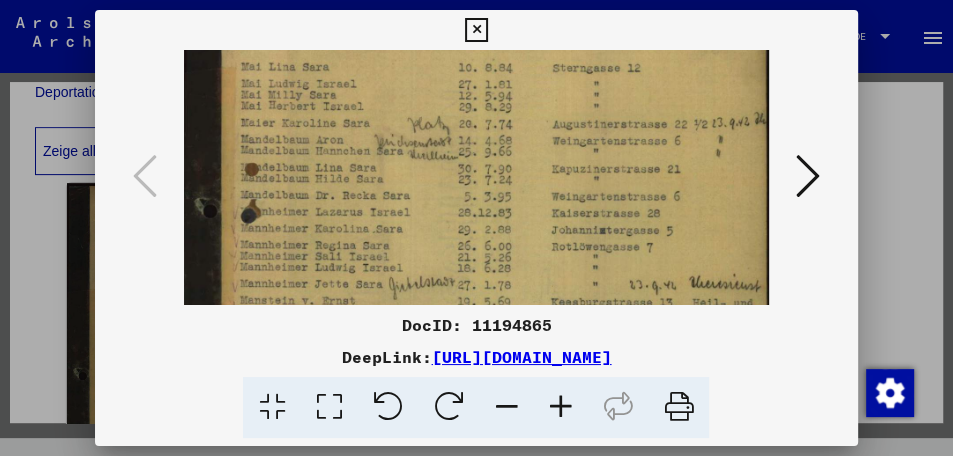 drag, startPoint x: 671, startPoint y: 222, endPoint x: 663, endPoint y: 345, distance: 123.25989 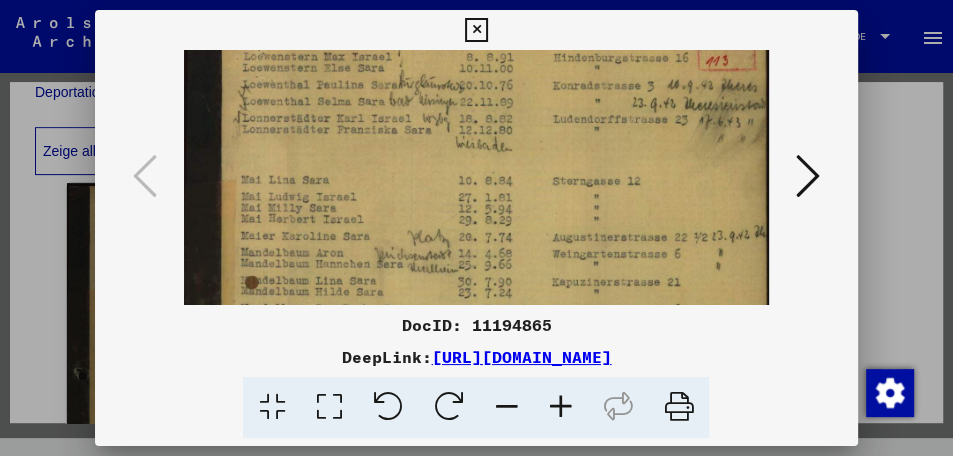 scroll, scrollTop: 0, scrollLeft: 0, axis: both 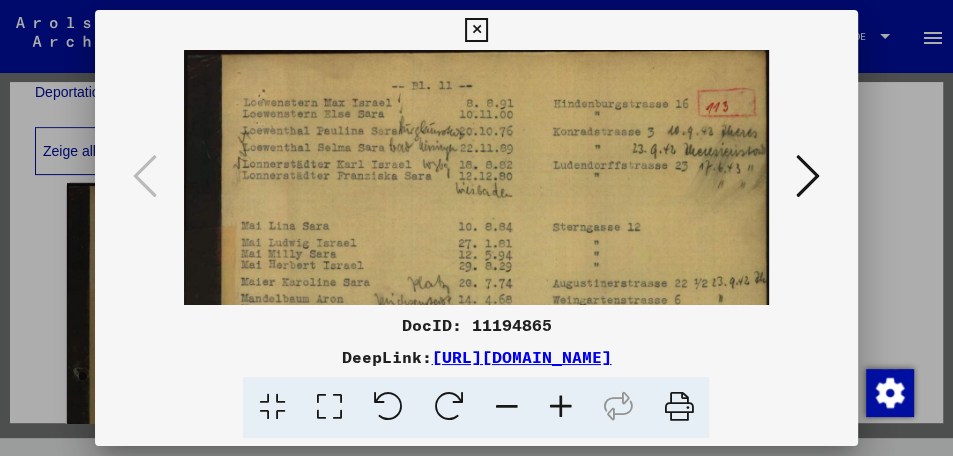drag, startPoint x: 593, startPoint y: 147, endPoint x: 577, endPoint y: 360, distance: 213.6001 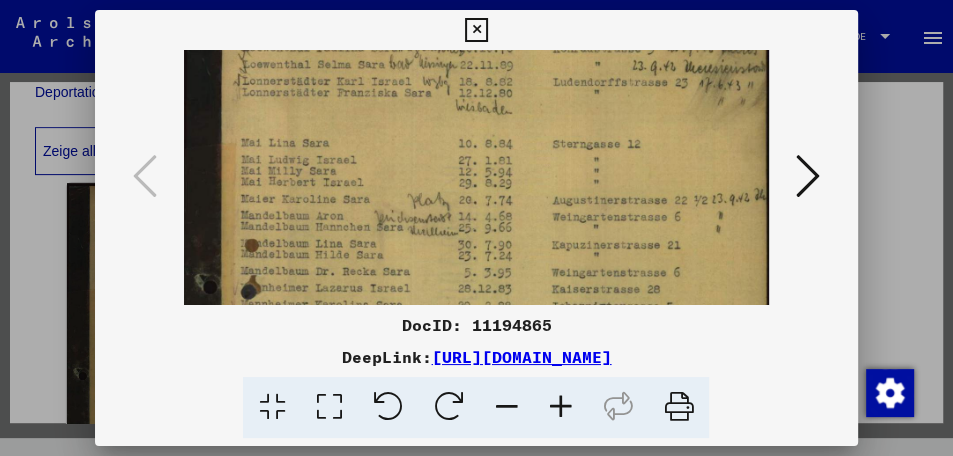 scroll, scrollTop: 88, scrollLeft: 0, axis: vertical 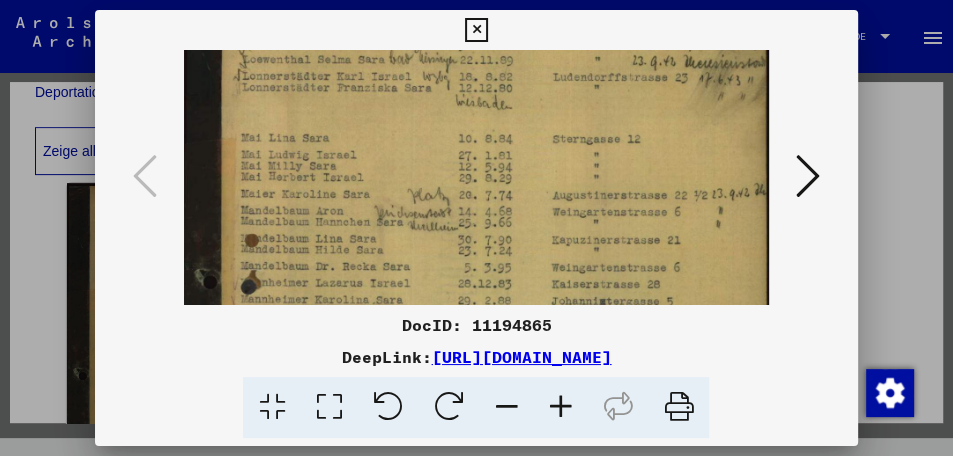 drag, startPoint x: 623, startPoint y: 288, endPoint x: 643, endPoint y: 200, distance: 90.24411 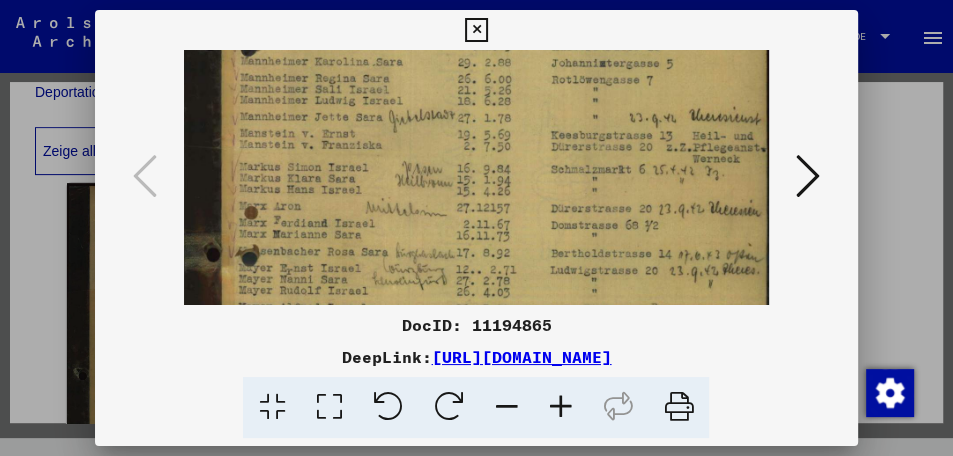 scroll, scrollTop: 333, scrollLeft: 0, axis: vertical 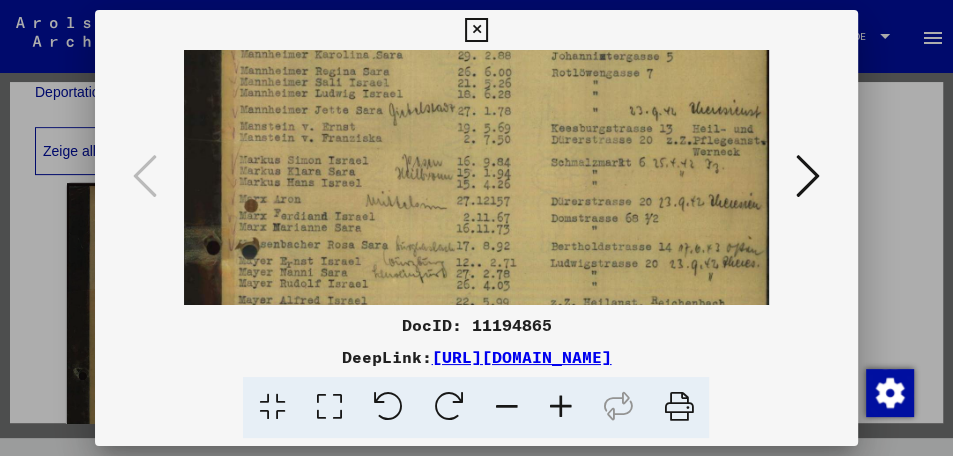 drag, startPoint x: 620, startPoint y: 238, endPoint x: 711, endPoint y: -7, distance: 261.35416 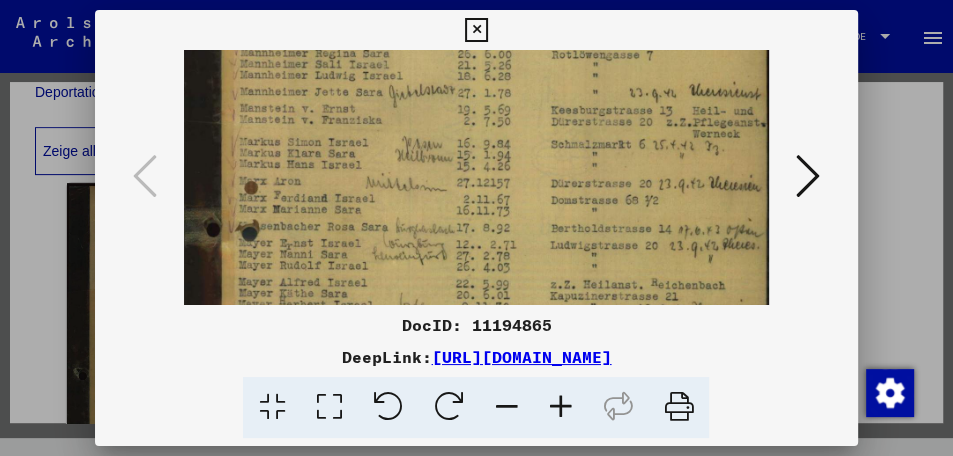 scroll, scrollTop: 354, scrollLeft: 0, axis: vertical 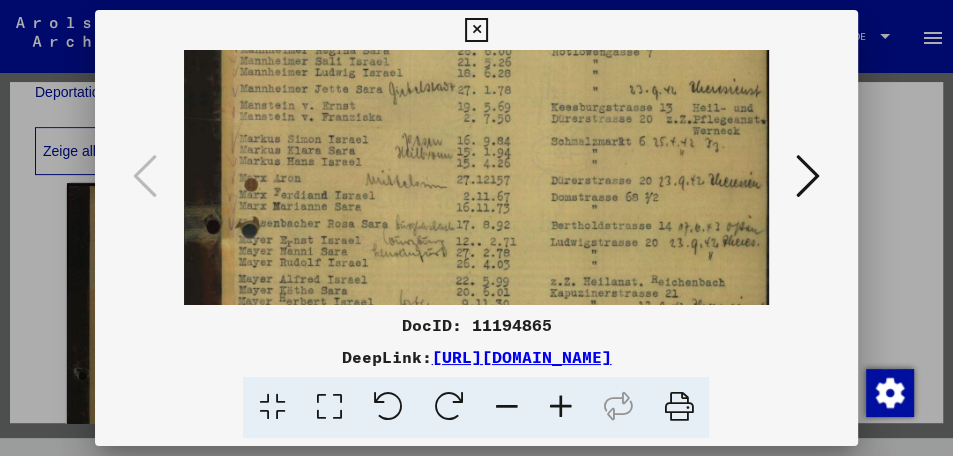 drag, startPoint x: 548, startPoint y: 234, endPoint x: 560, endPoint y: 213, distance: 24.186773 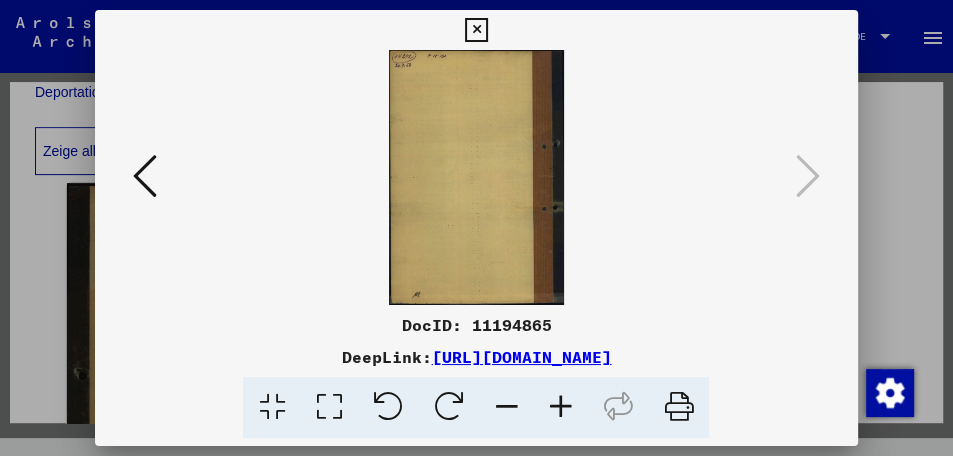 scroll, scrollTop: 0, scrollLeft: 0, axis: both 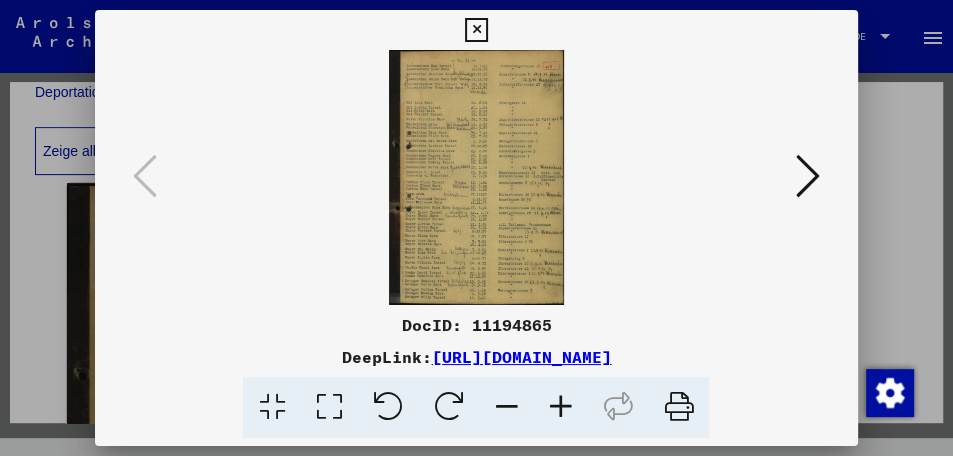 click at bounding box center (476, 228) 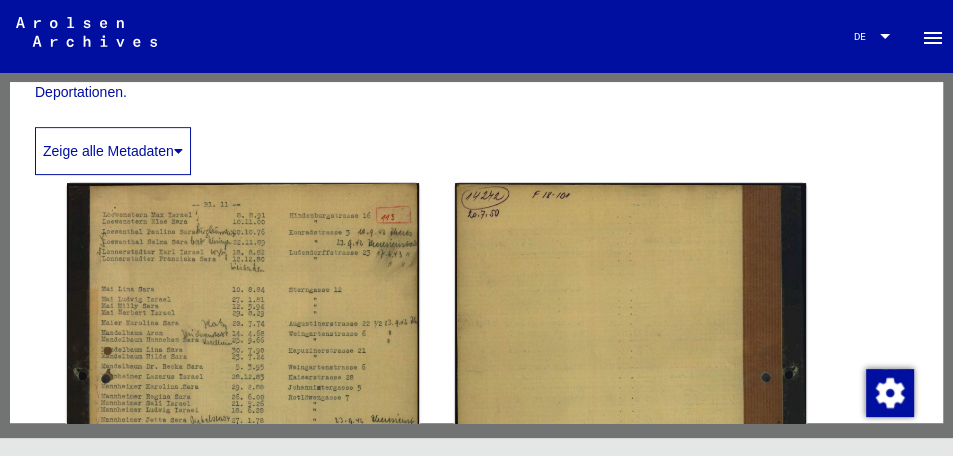 click on "DocID: 11194865 DocID: 11194865" 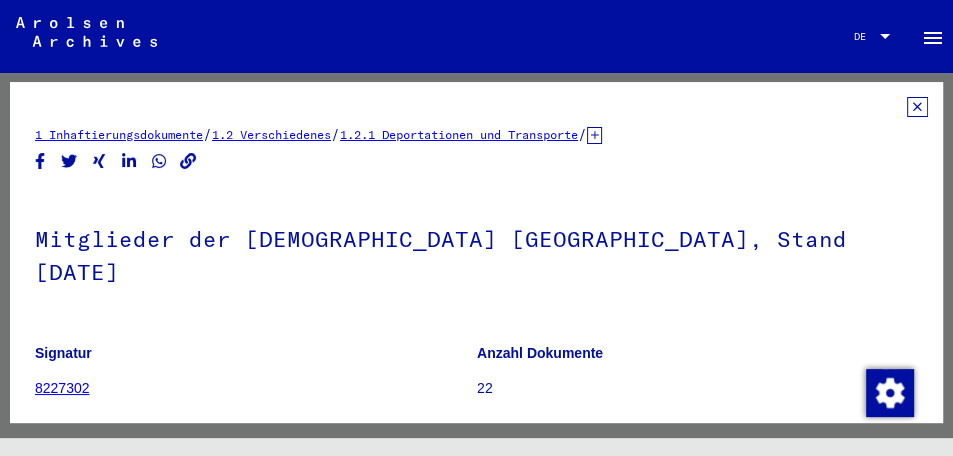 scroll, scrollTop: 0, scrollLeft: 0, axis: both 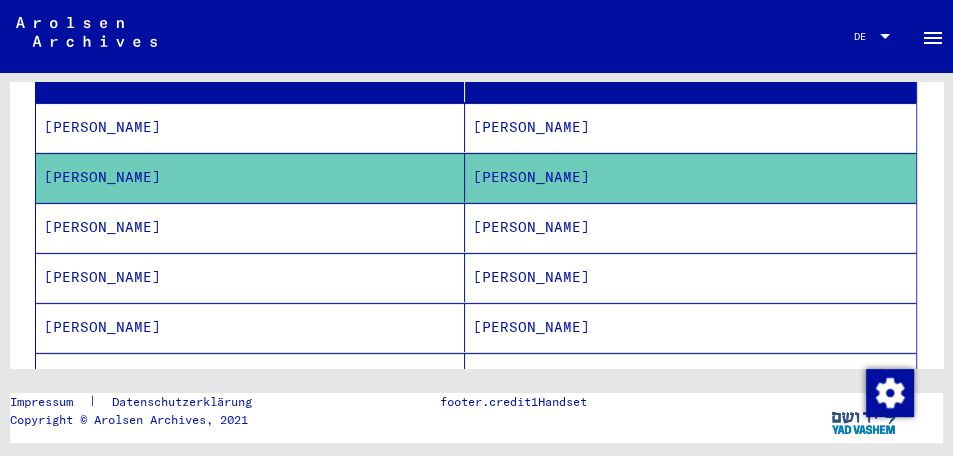 click on "[PERSON_NAME]" at bounding box center [250, 277] 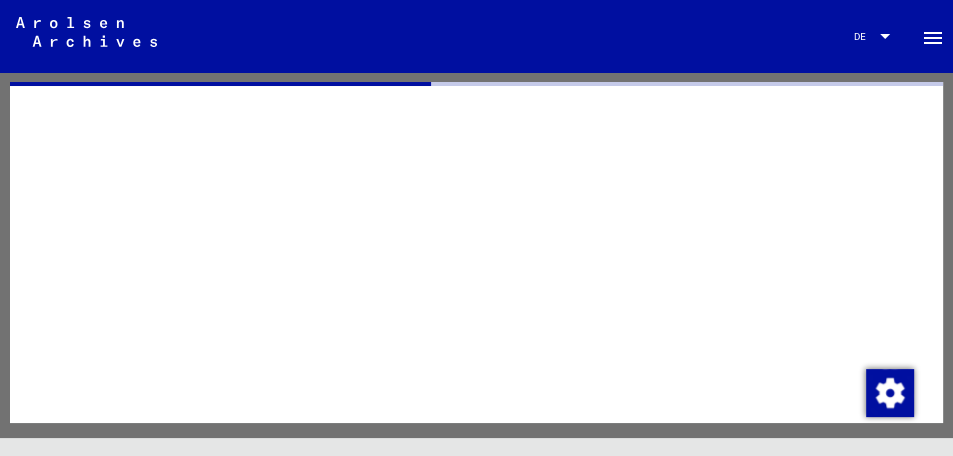 click 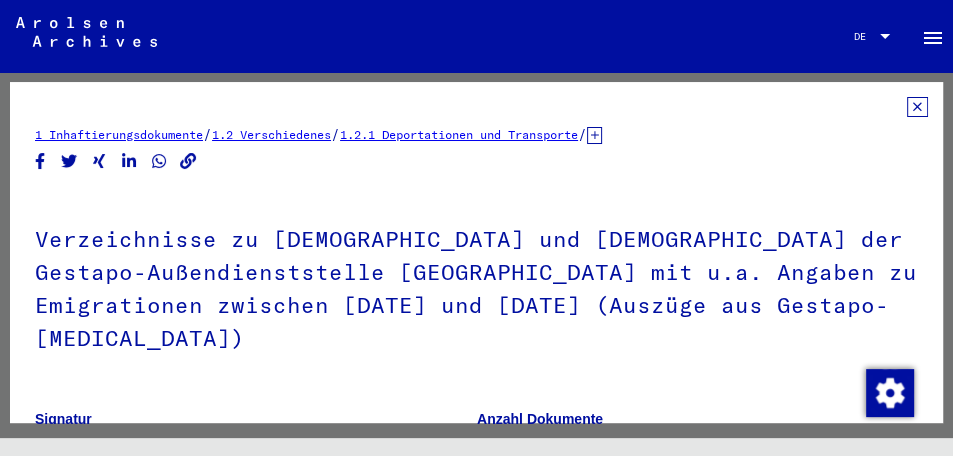 scroll, scrollTop: 0, scrollLeft: 0, axis: both 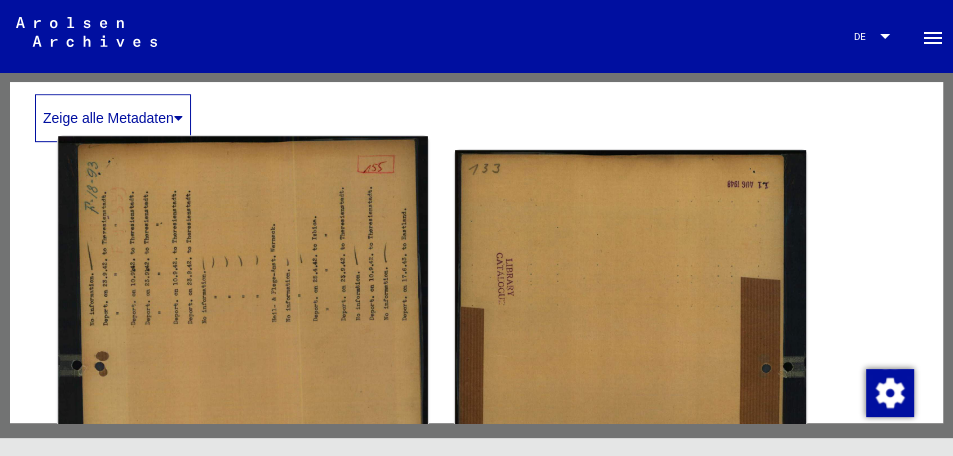 click 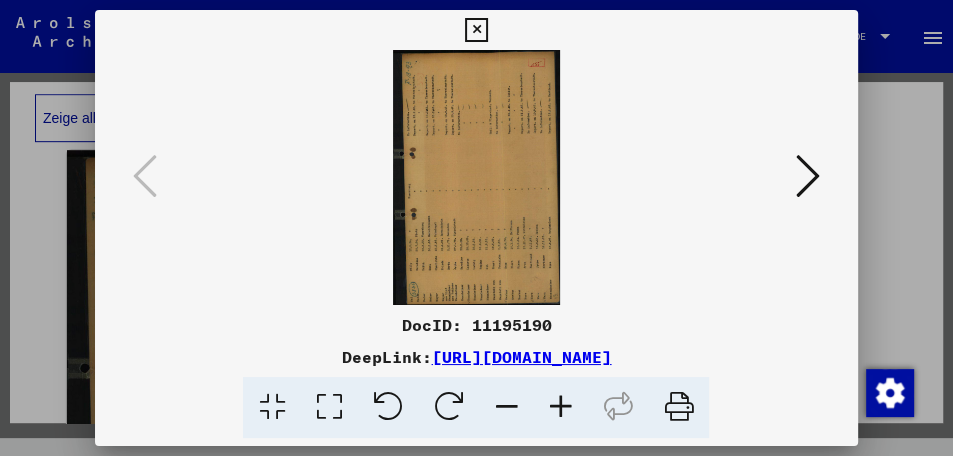 click at bounding box center (448, 407) 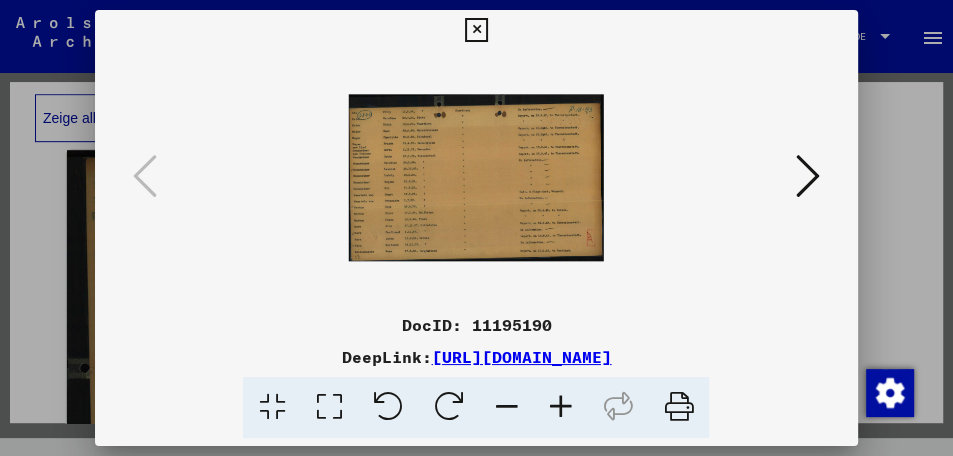 click at bounding box center [560, 407] 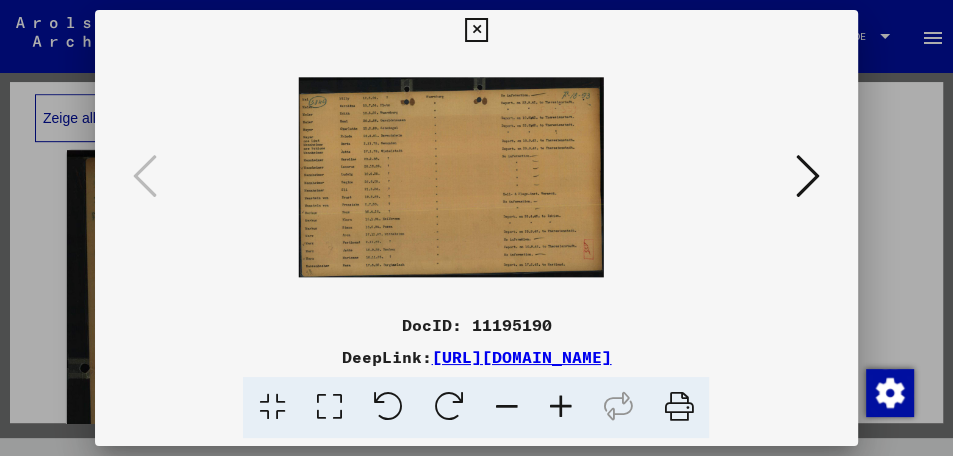 click at bounding box center [560, 407] 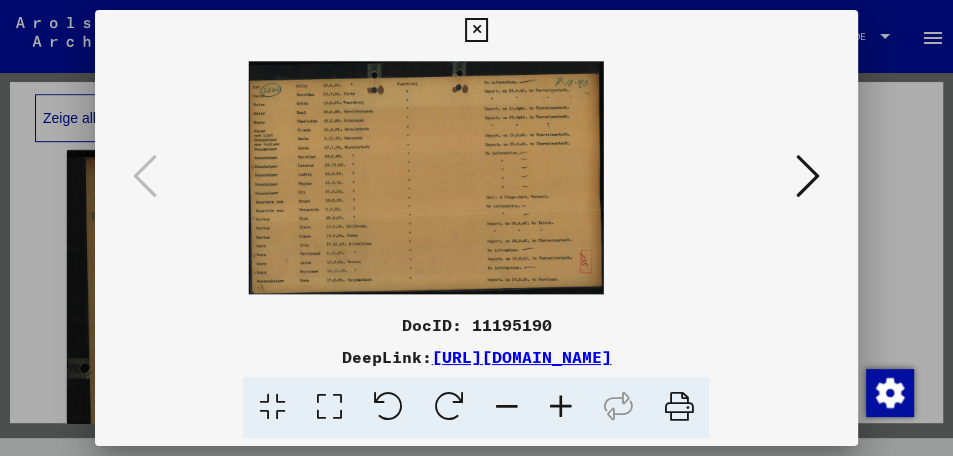 click at bounding box center (560, 407) 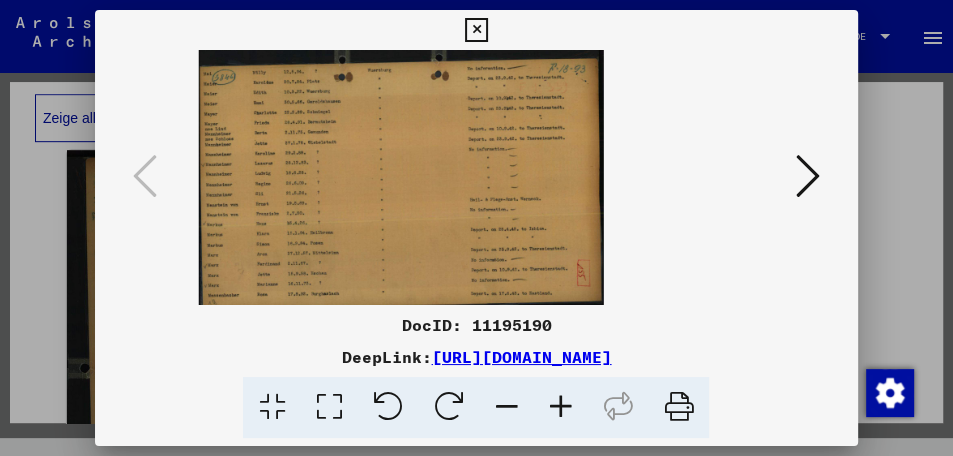 click at bounding box center (560, 407) 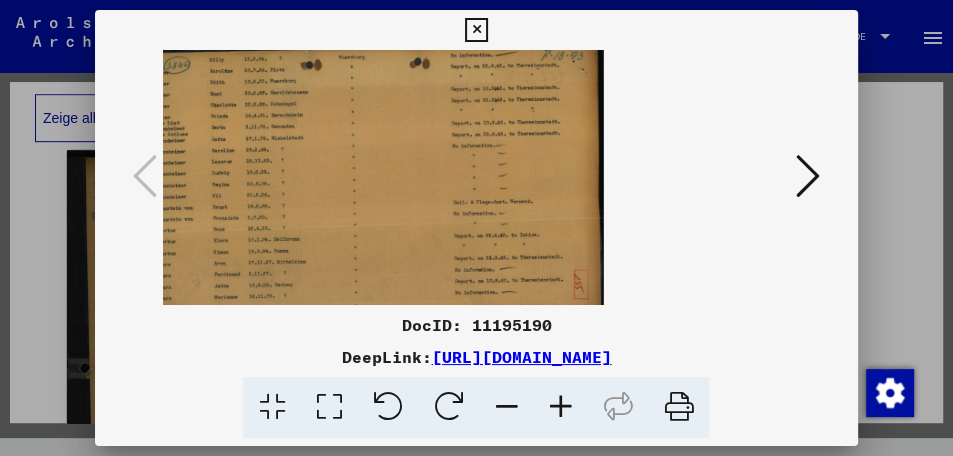 click at bounding box center [560, 407] 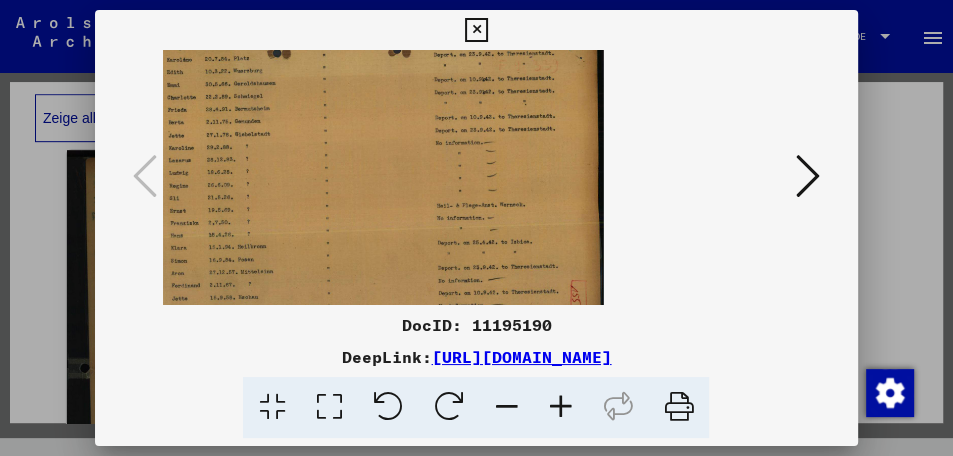 click at bounding box center (560, 407) 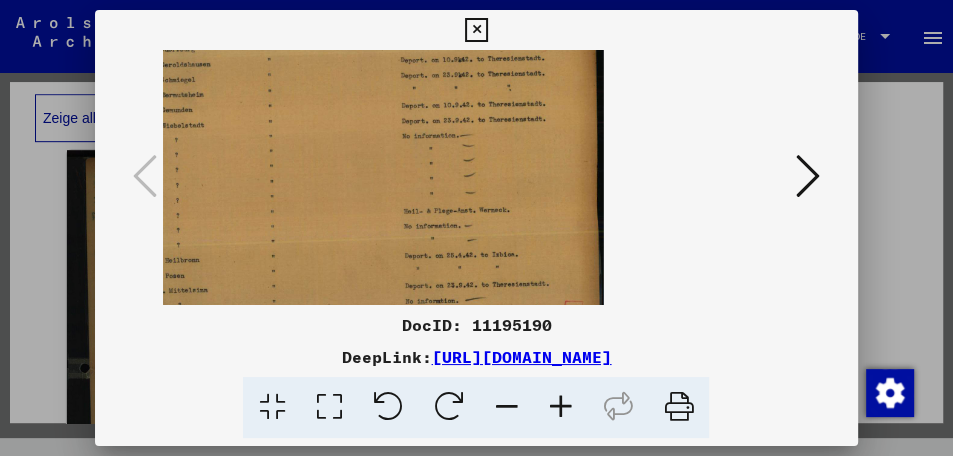 drag, startPoint x: 328, startPoint y: 193, endPoint x: 436, endPoint y: 228, distance: 113.52973 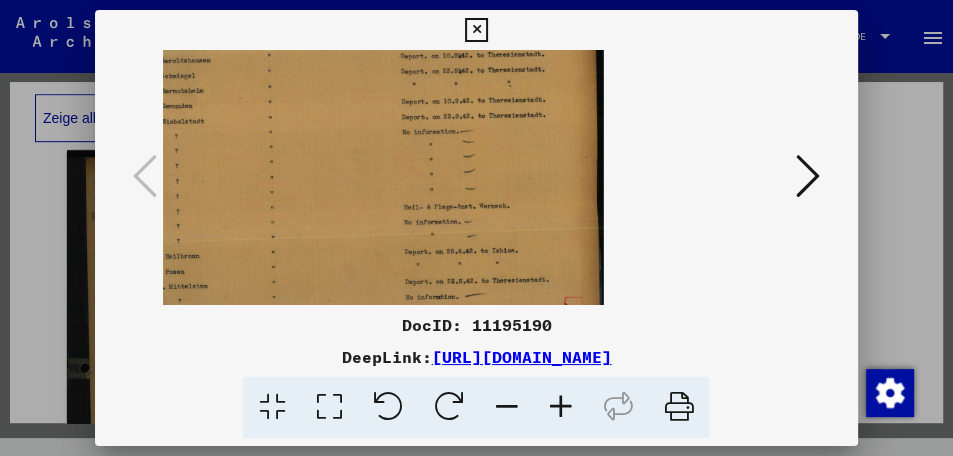 scroll, scrollTop: 0, scrollLeft: 0, axis: both 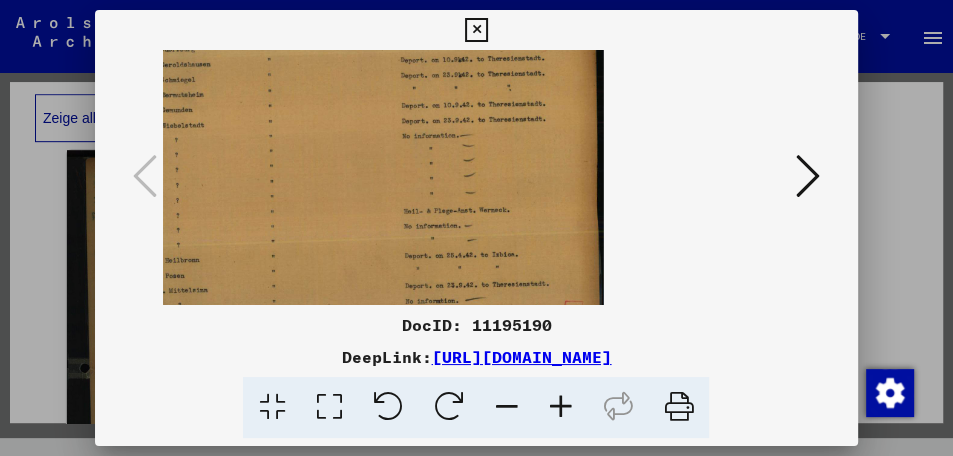 drag, startPoint x: 269, startPoint y: 163, endPoint x: 418, endPoint y: 196, distance: 152.61061 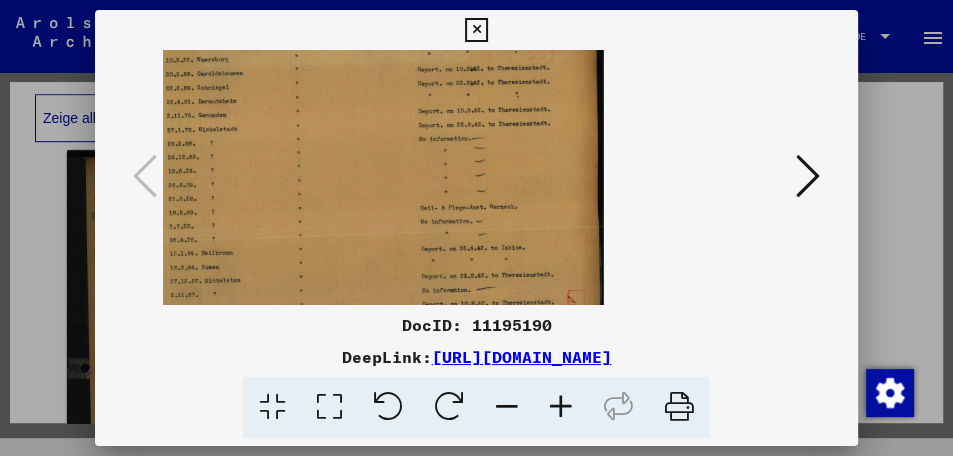 click at bounding box center [506, 407] 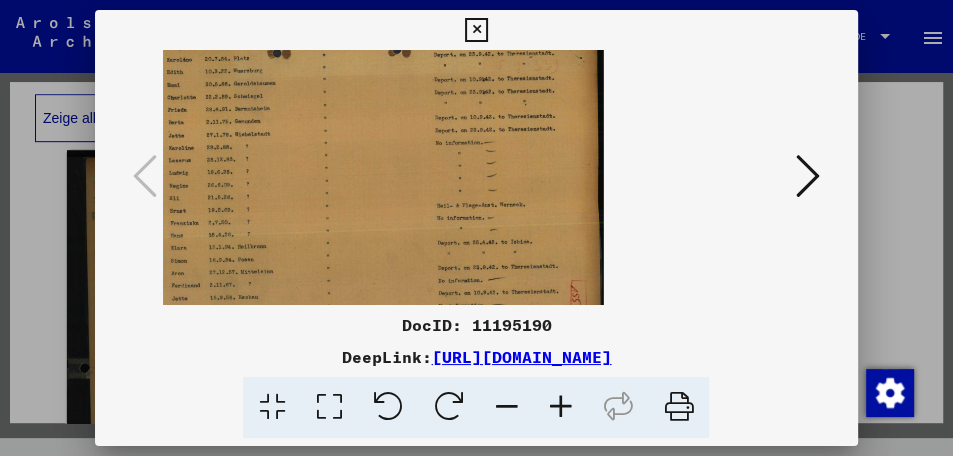 click at bounding box center [506, 407] 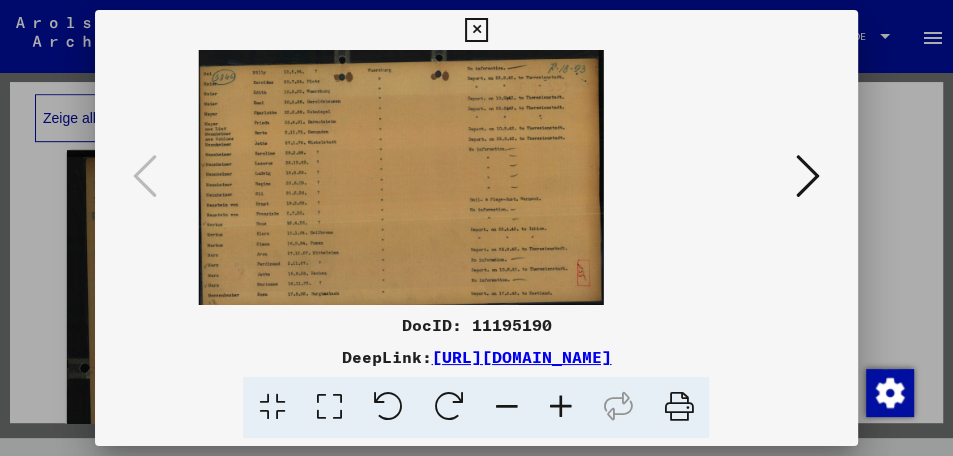 click at bounding box center [506, 407] 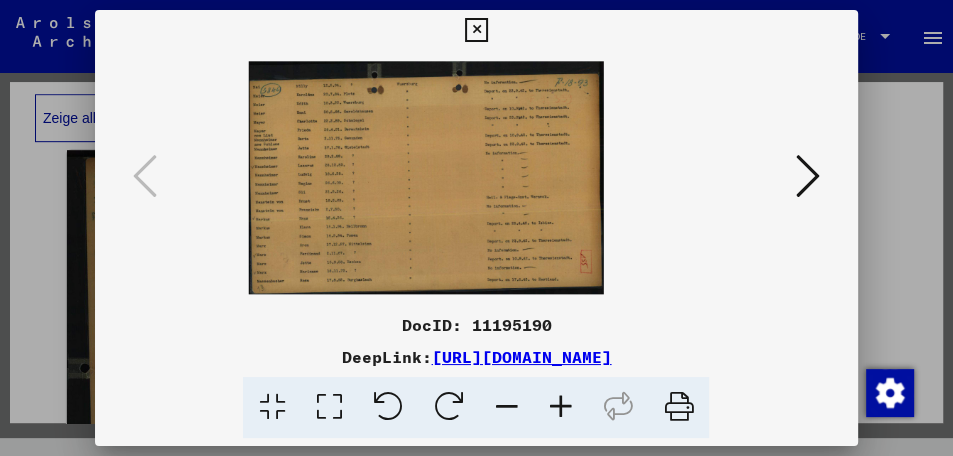 click at bounding box center (426, 177) 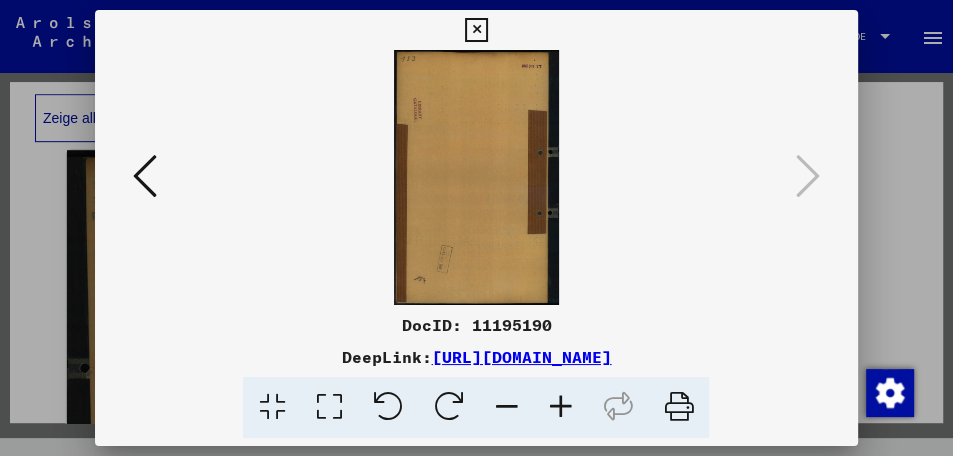 click at bounding box center (476, 228) 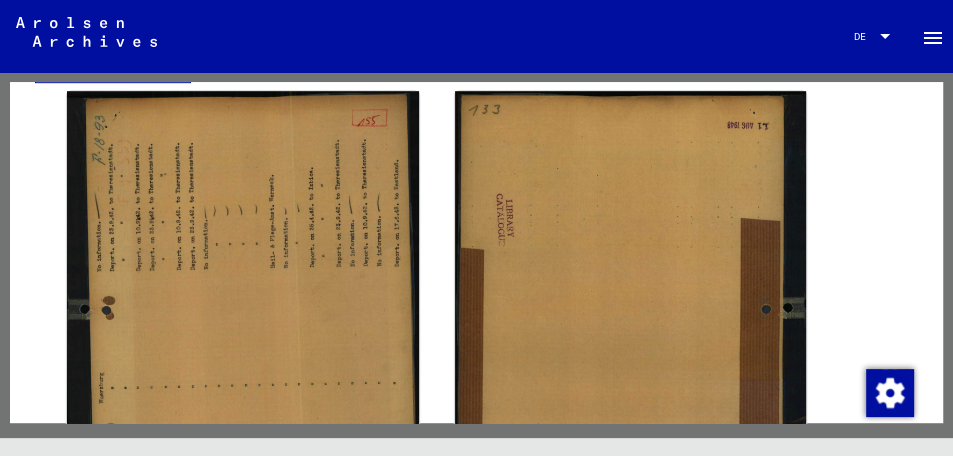 scroll, scrollTop: 516, scrollLeft: 0, axis: vertical 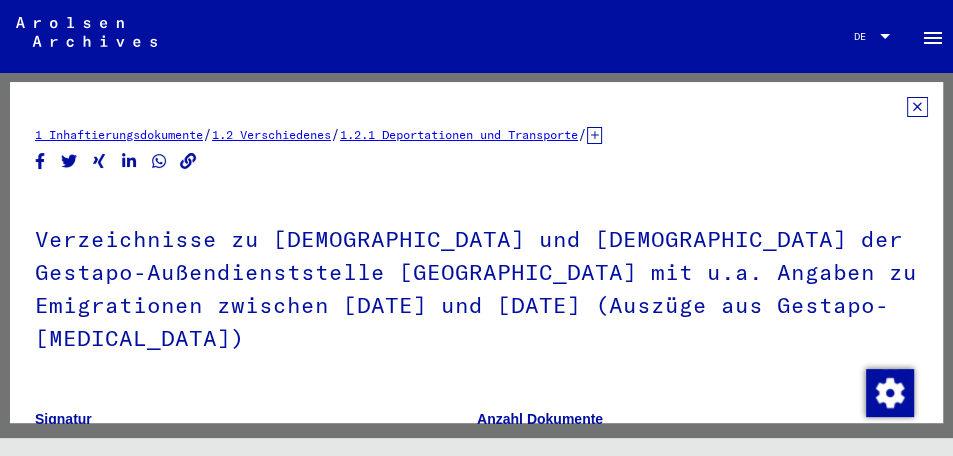 click 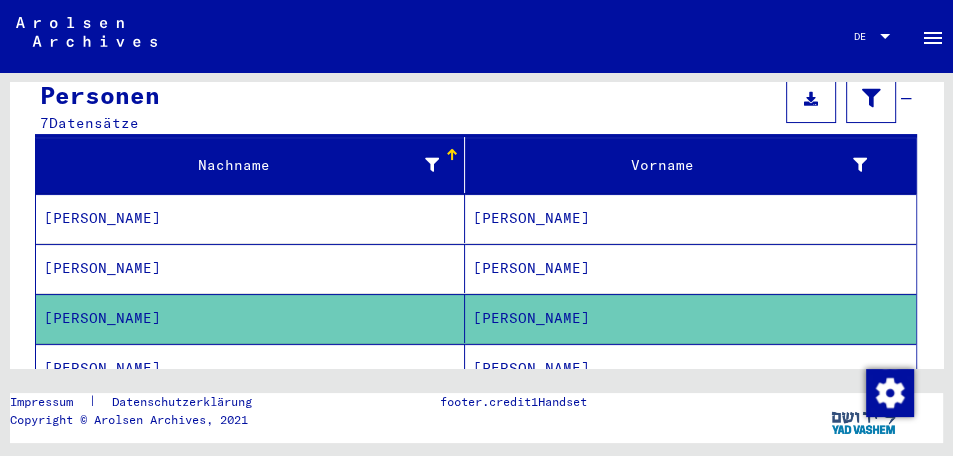scroll, scrollTop: 228, scrollLeft: 0, axis: vertical 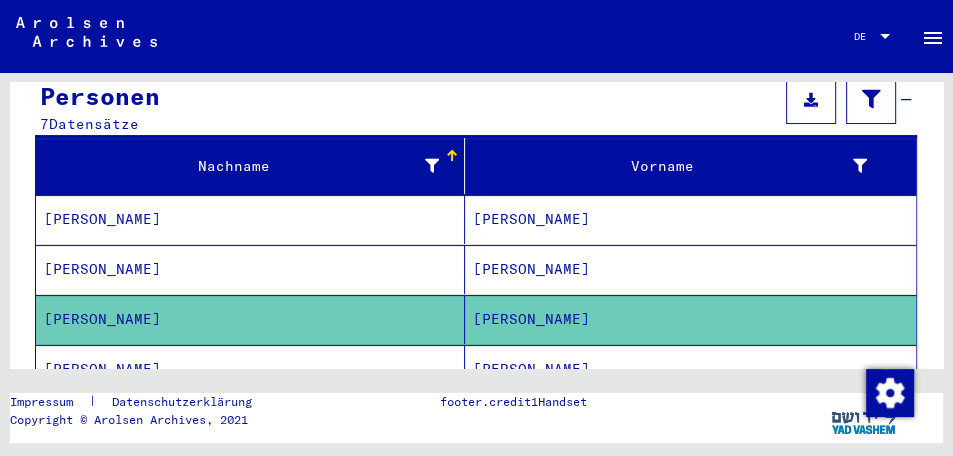 click on "[PERSON_NAME]" at bounding box center [250, 319] 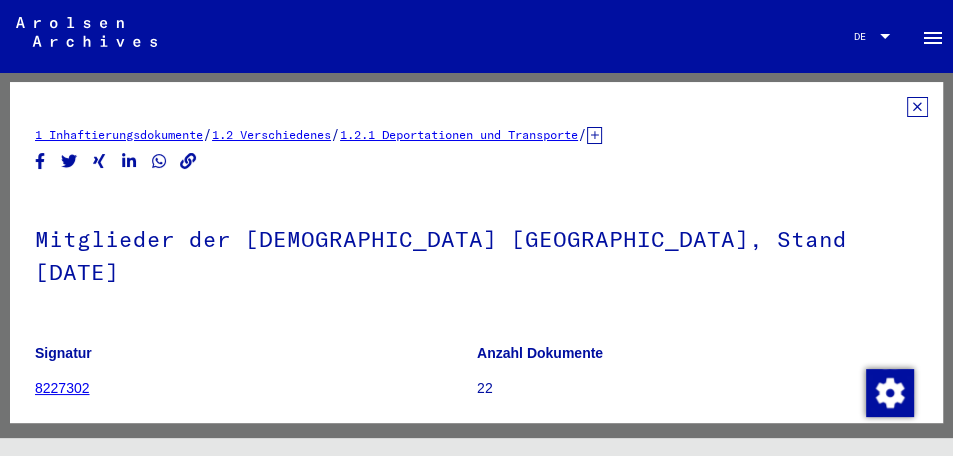 scroll, scrollTop: 0, scrollLeft: 0, axis: both 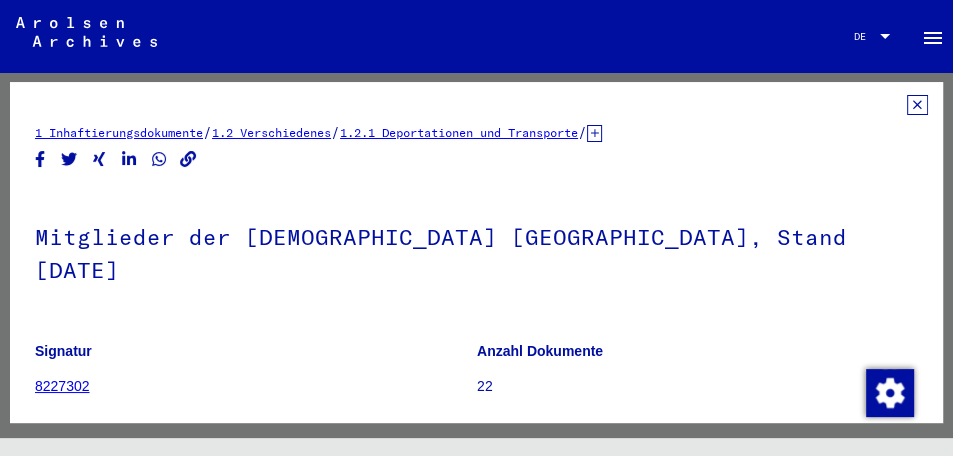 click 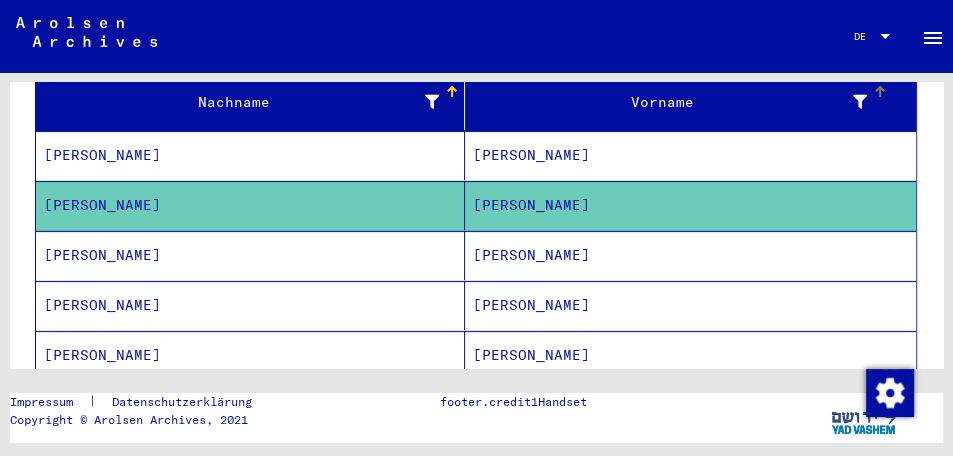 scroll, scrollTop: 300, scrollLeft: 0, axis: vertical 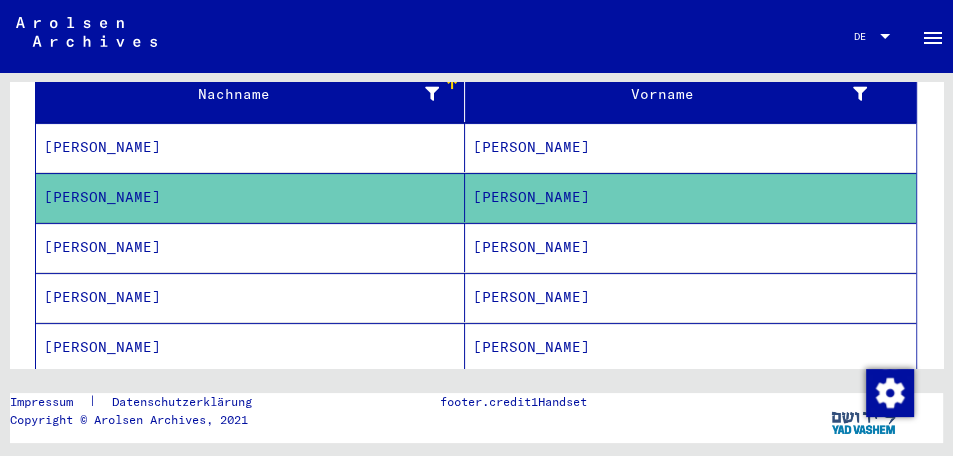 click on "[PERSON_NAME]" at bounding box center [250, 347] 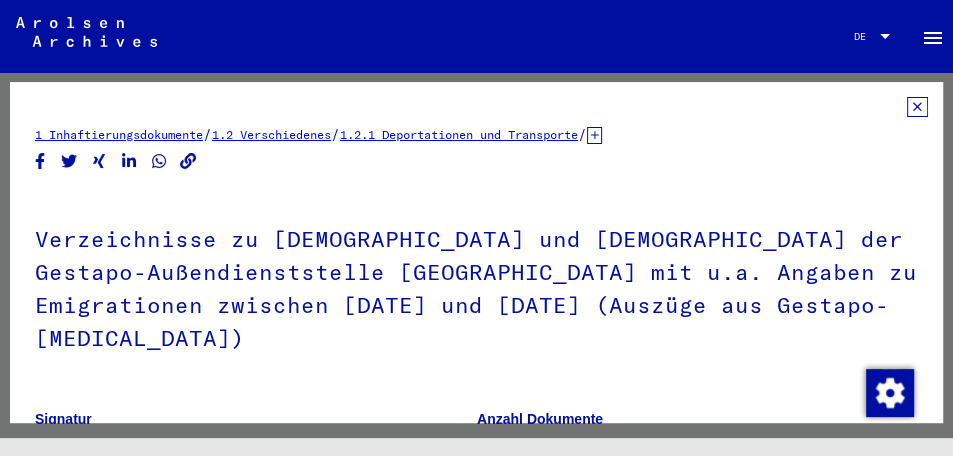 scroll, scrollTop: 0, scrollLeft: 0, axis: both 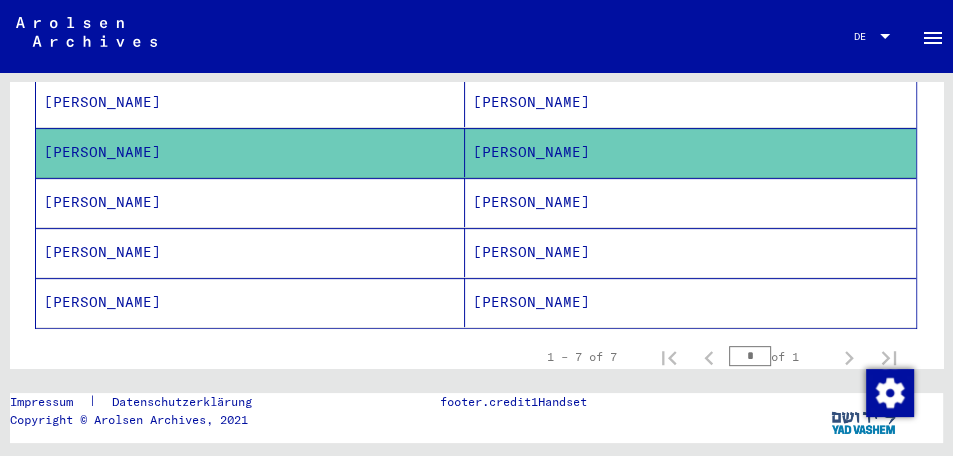 click on "[PERSON_NAME]" at bounding box center [250, 252] 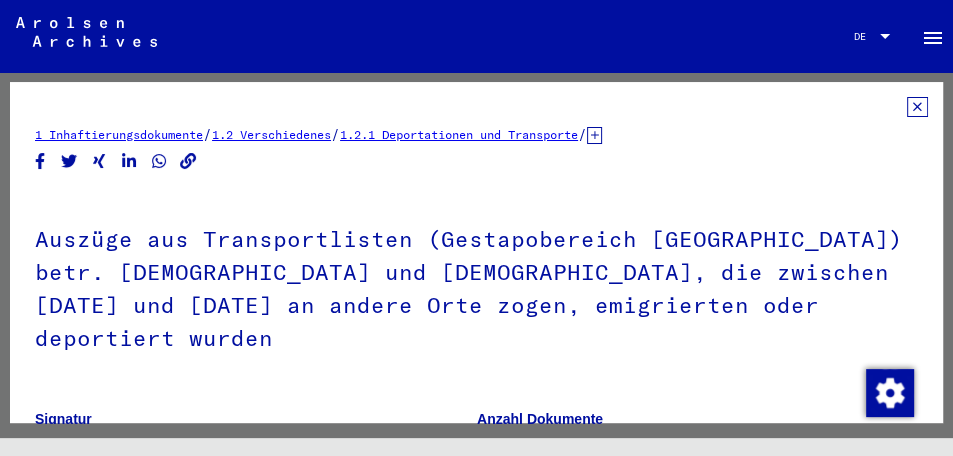 scroll, scrollTop: 0, scrollLeft: 0, axis: both 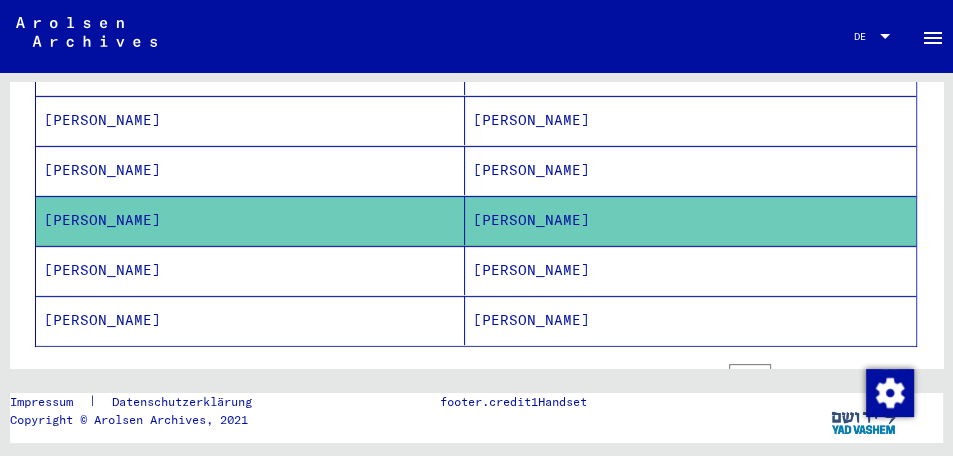 click on "[PERSON_NAME]" at bounding box center (250, 320) 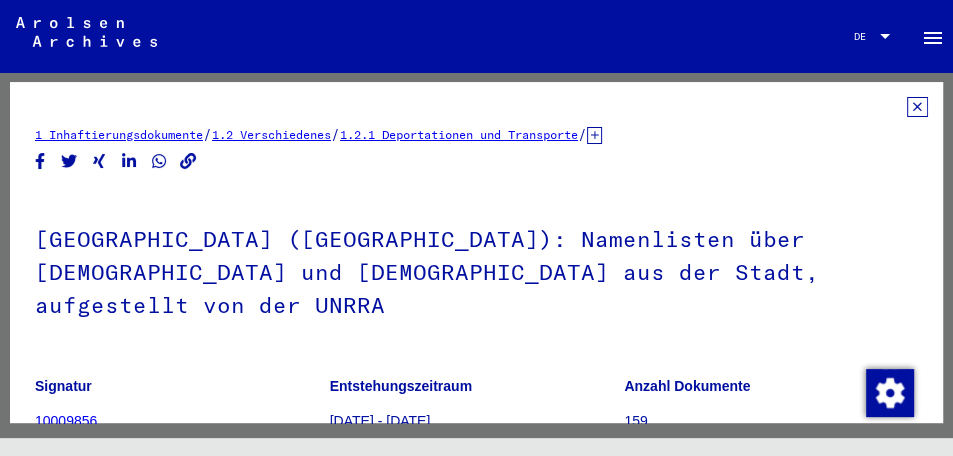 scroll, scrollTop: 0, scrollLeft: 0, axis: both 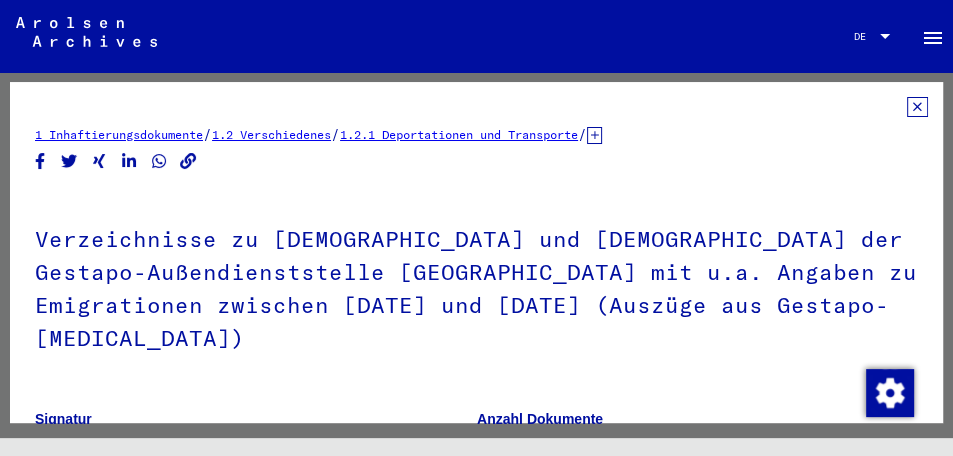 click 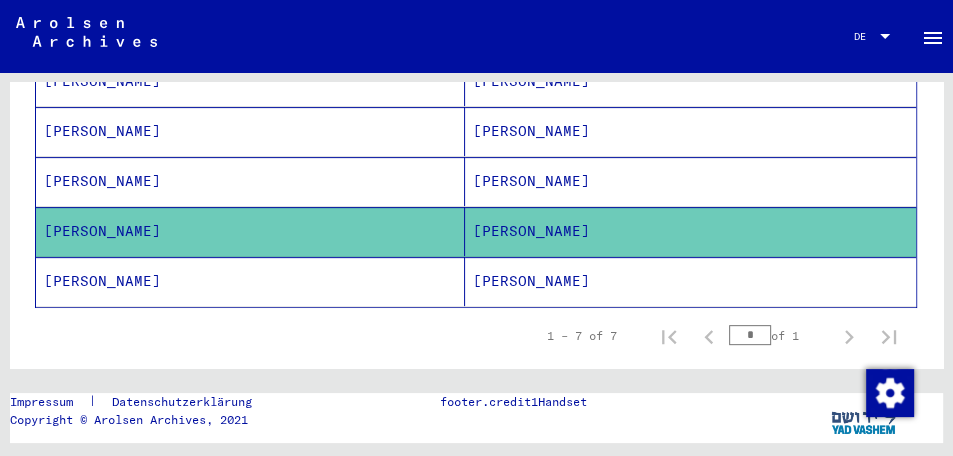 scroll, scrollTop: 487, scrollLeft: 0, axis: vertical 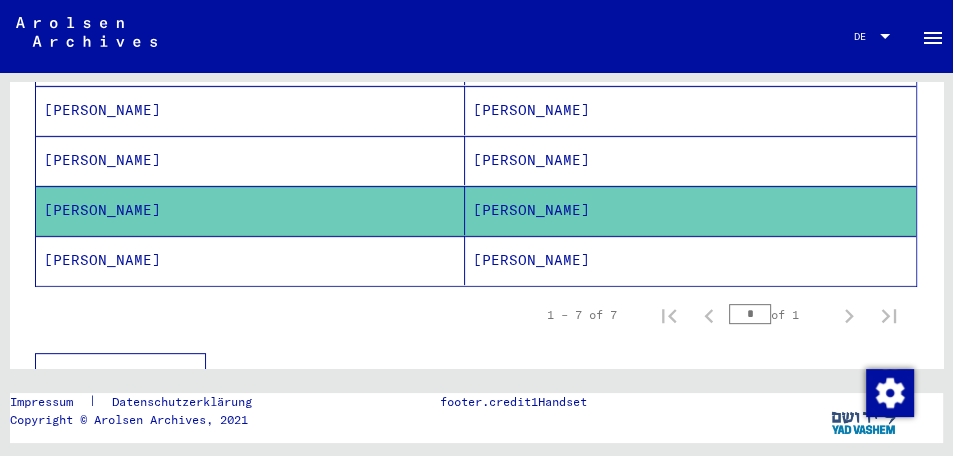 click on "[PERSON_NAME]" 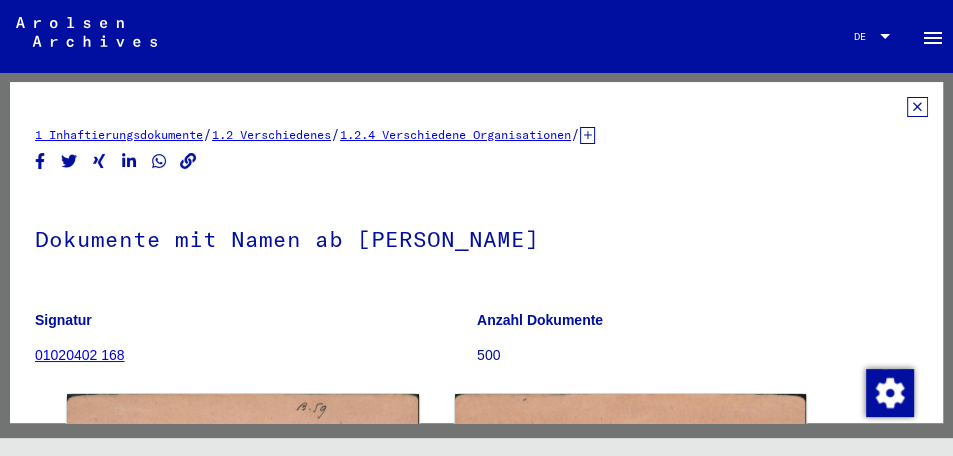 scroll, scrollTop: 0, scrollLeft: 0, axis: both 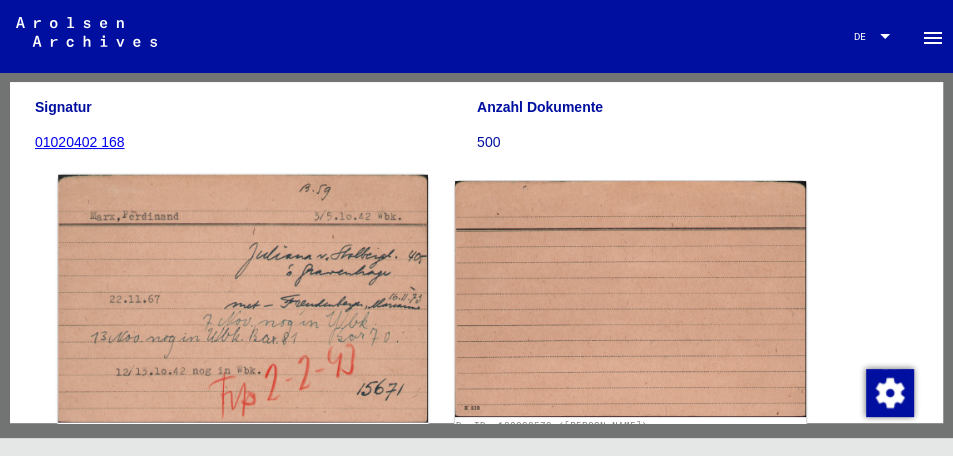 click 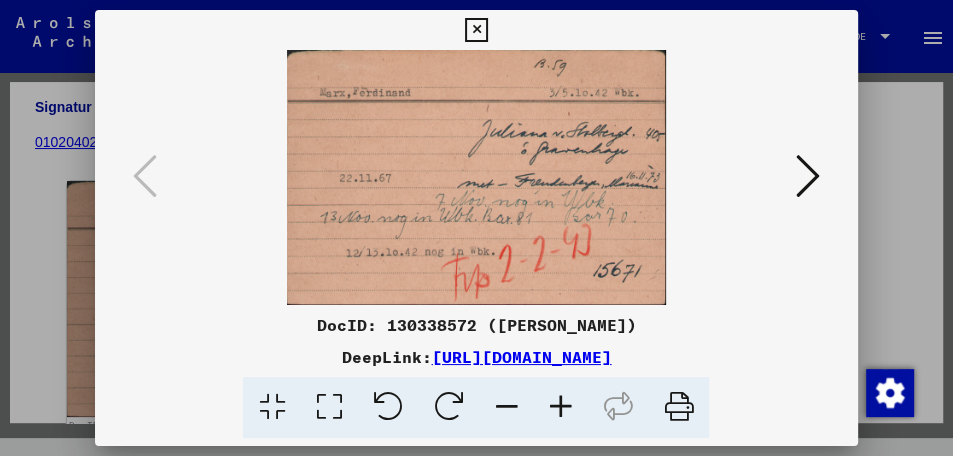 drag, startPoint x: 550, startPoint y: 213, endPoint x: 724, endPoint y: 277, distance: 185.39687 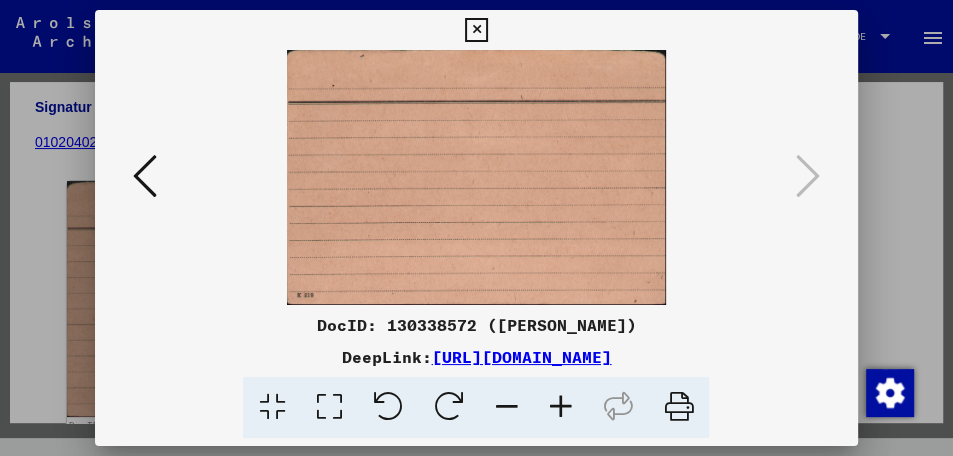 click at bounding box center [145, 176] 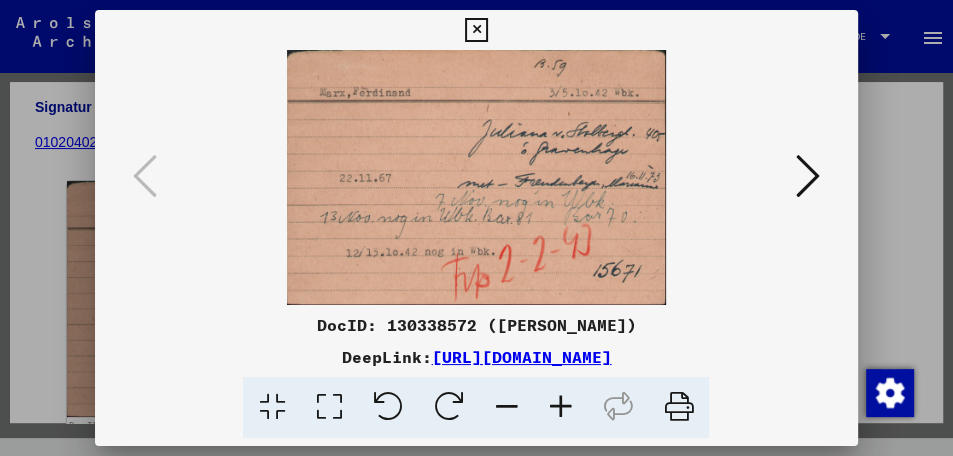 click at bounding box center (476, 228) 